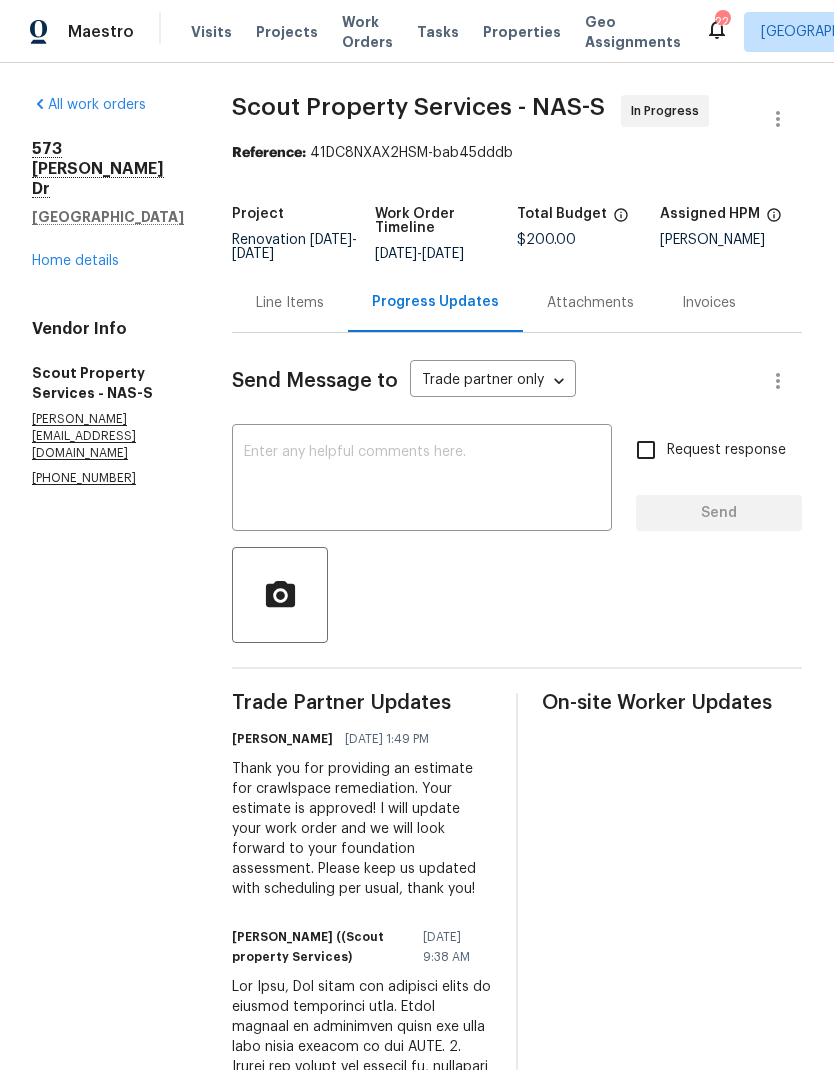scroll, scrollTop: -12, scrollLeft: 0, axis: vertical 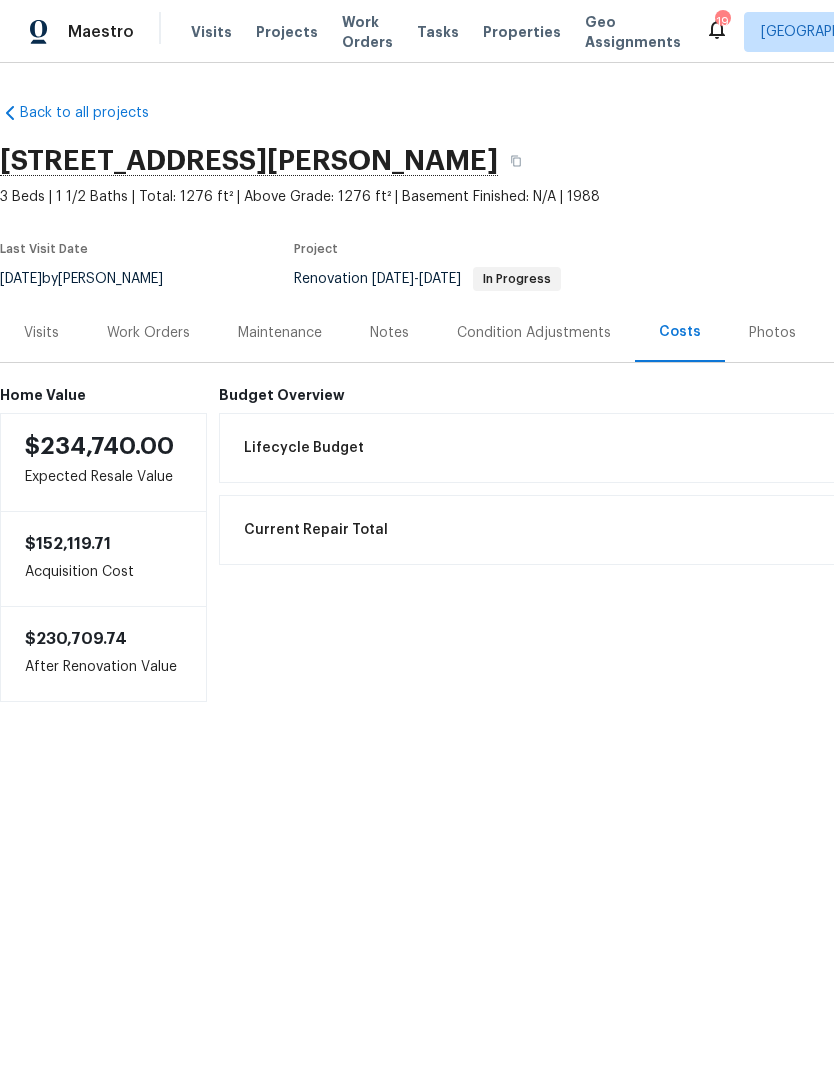click on "Work Orders" at bounding box center (367, 32) 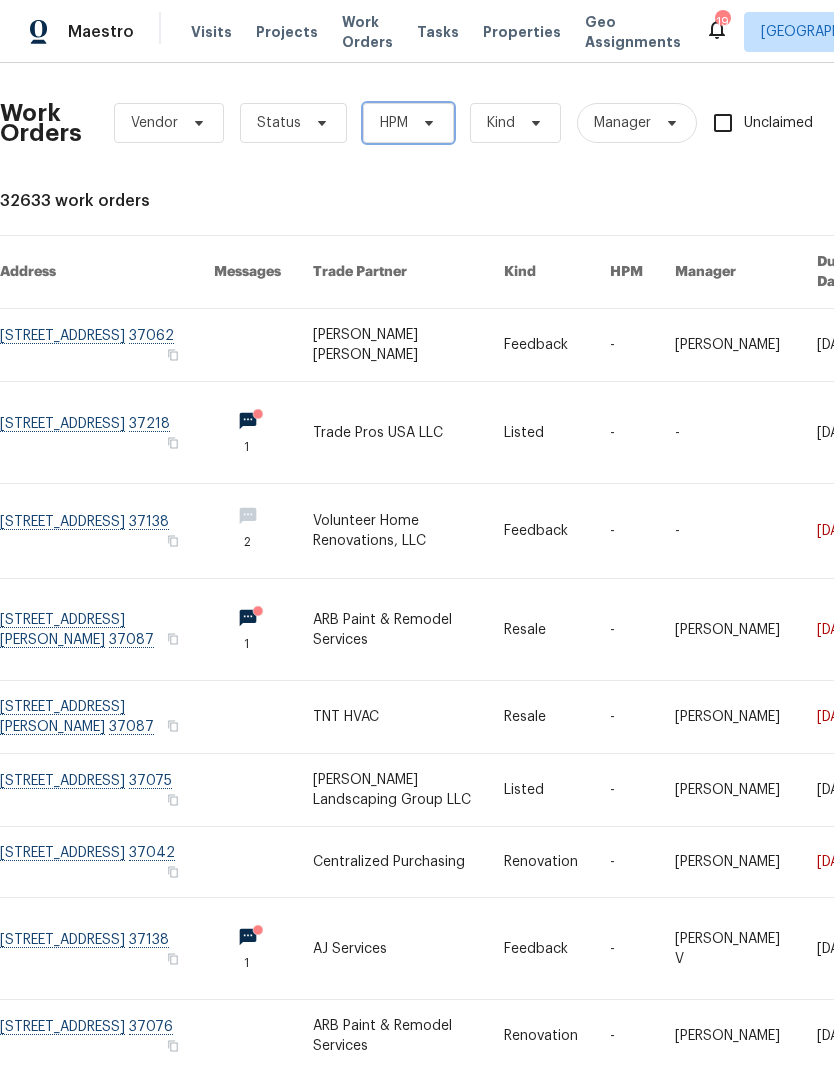 click on "HPM" at bounding box center (394, 123) 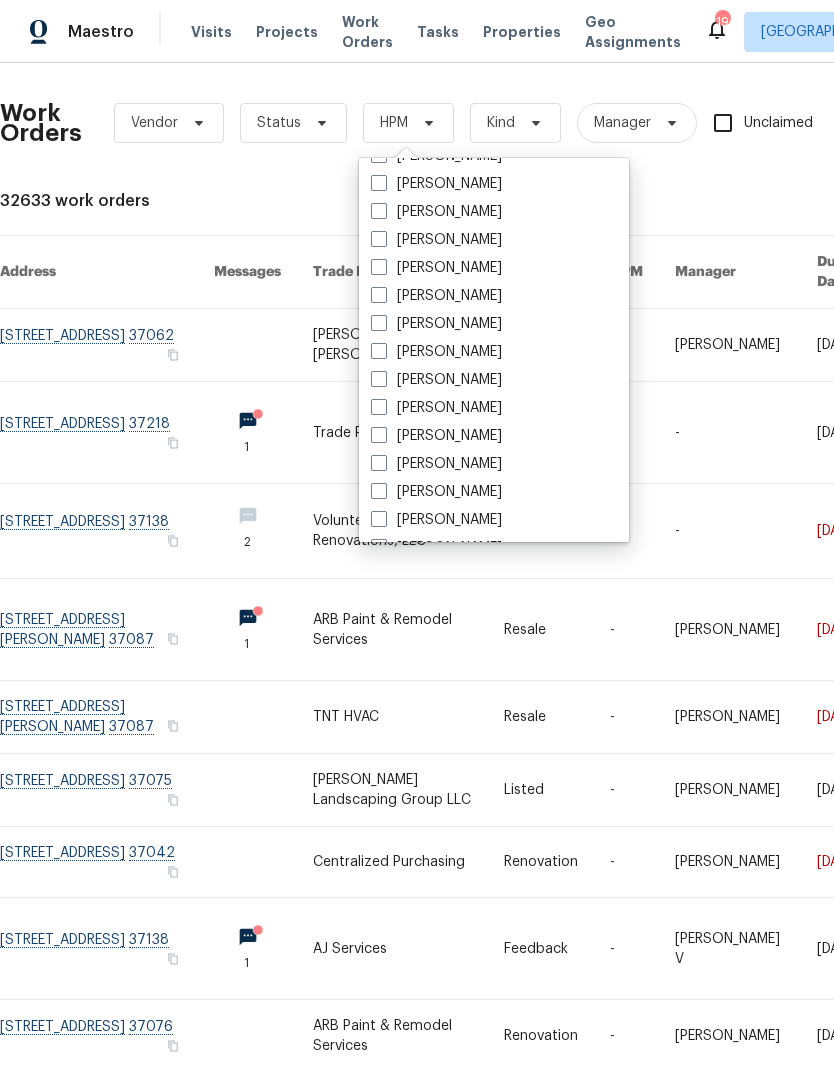 scroll, scrollTop: 116, scrollLeft: 0, axis: vertical 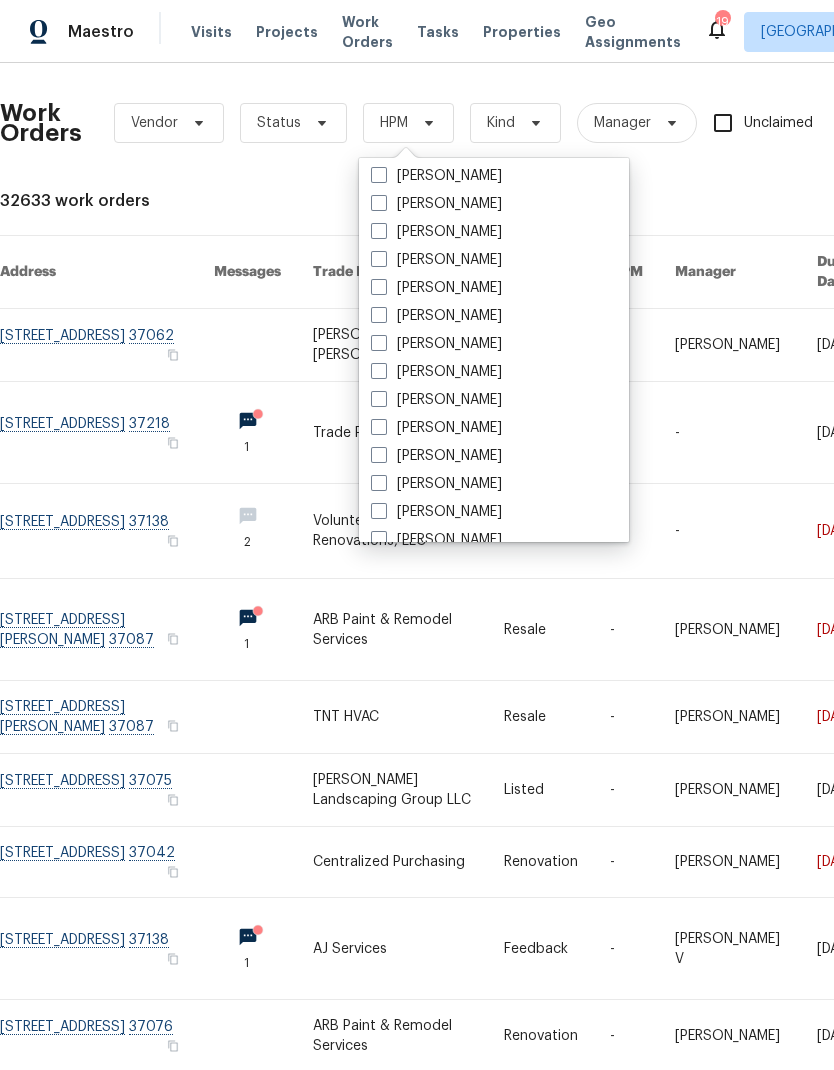 click on "[PERSON_NAME]" at bounding box center [436, 428] 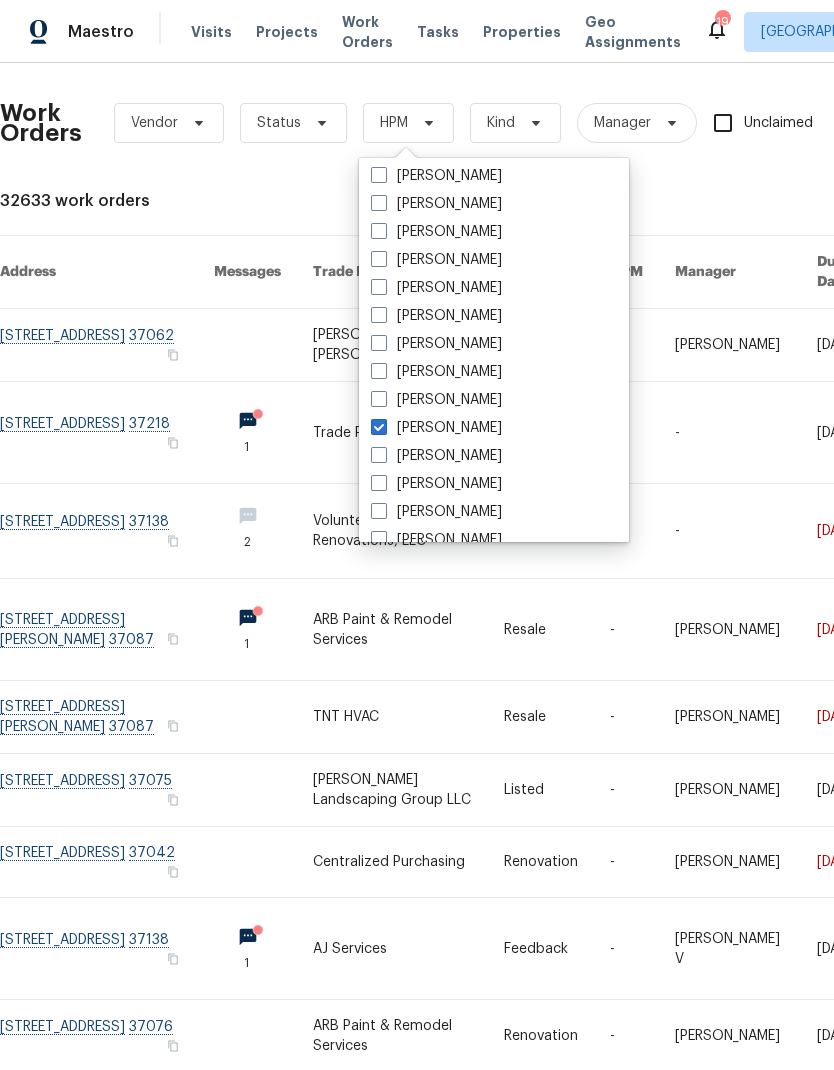 checkbox on "true" 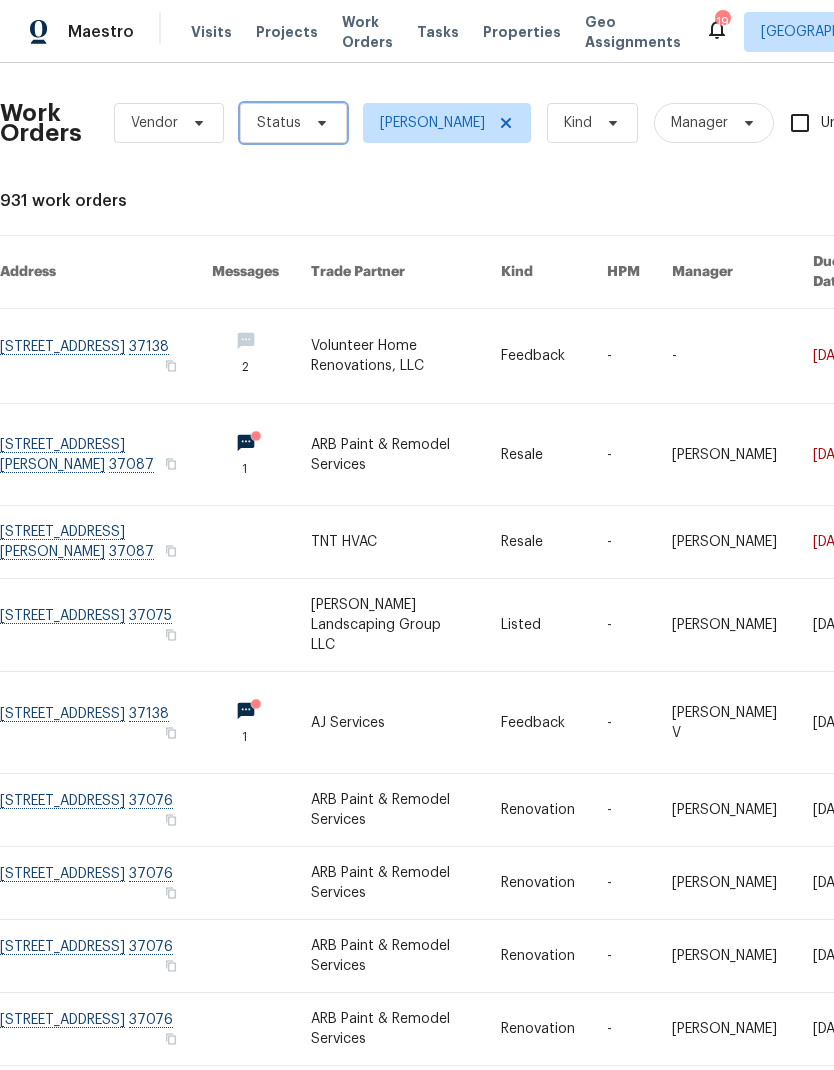 click 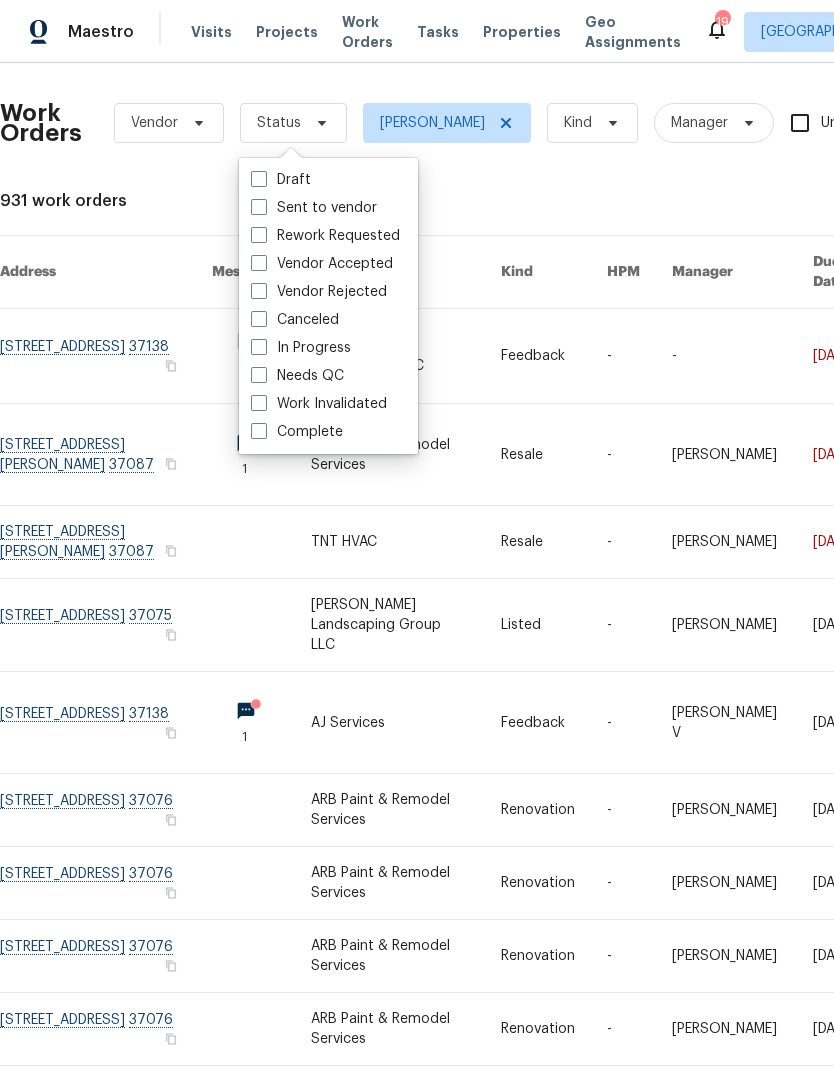 click at bounding box center [259, 375] 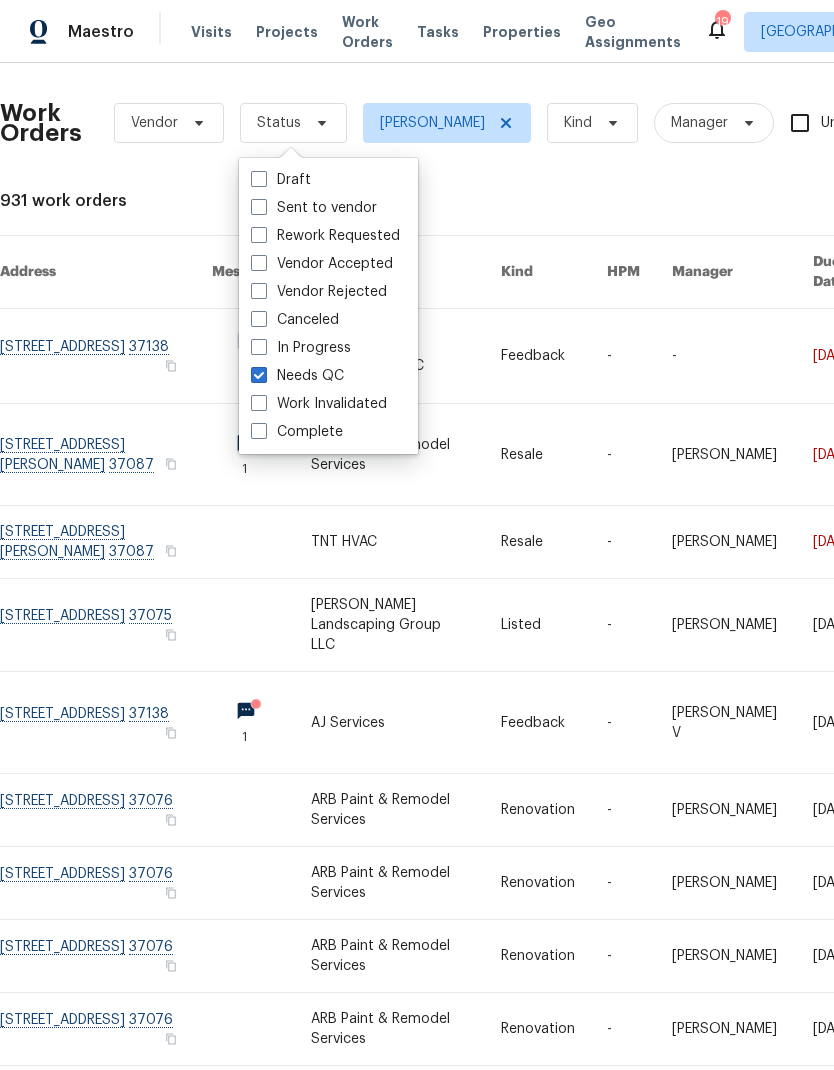 checkbox on "true" 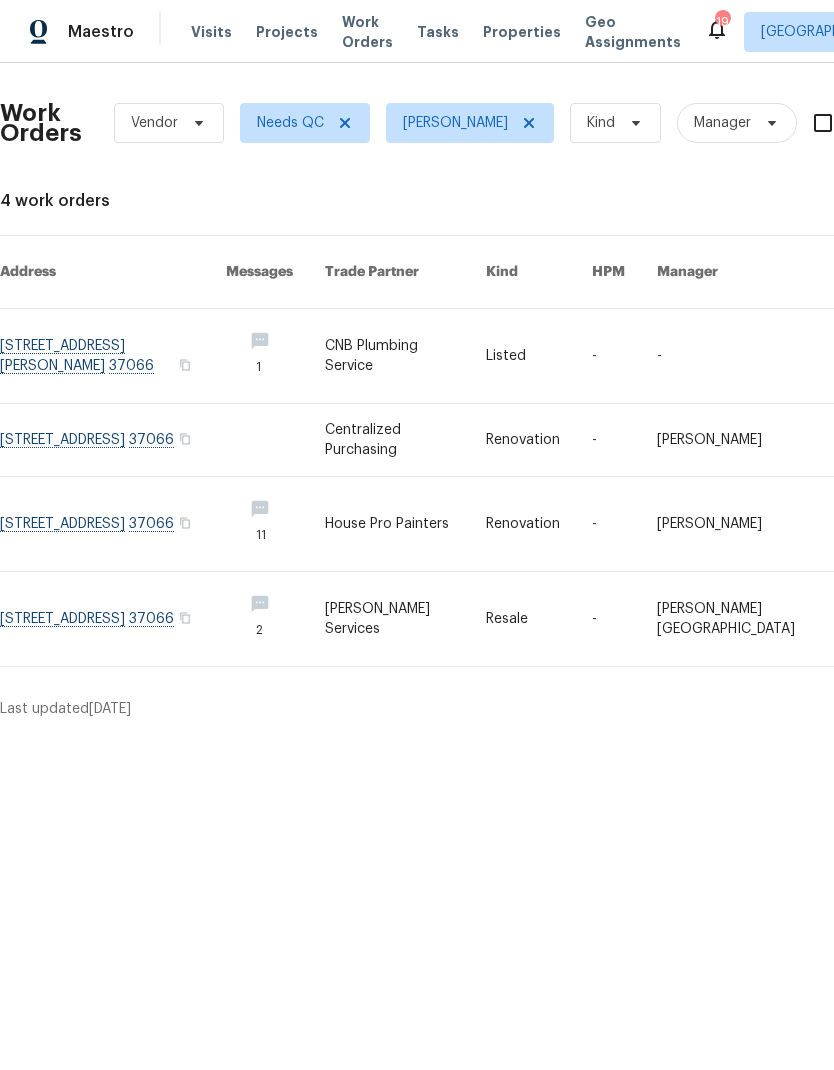 click at bounding box center [405, 524] 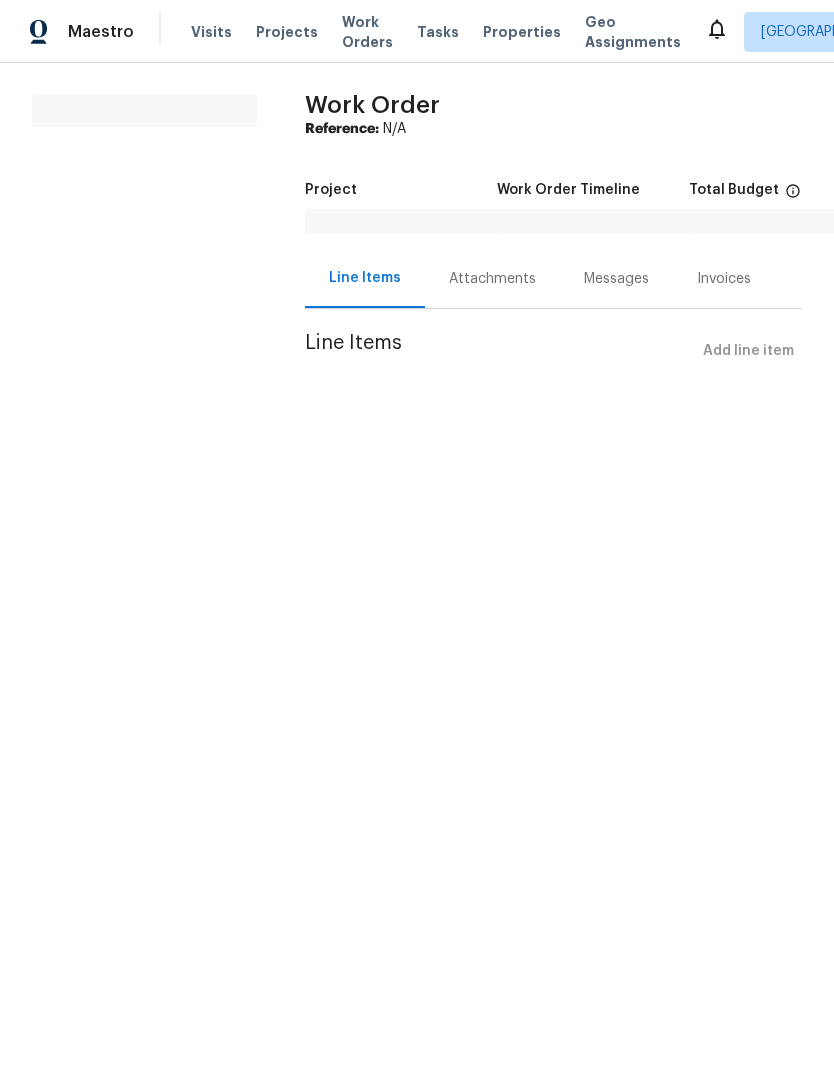 scroll, scrollTop: 0, scrollLeft: 0, axis: both 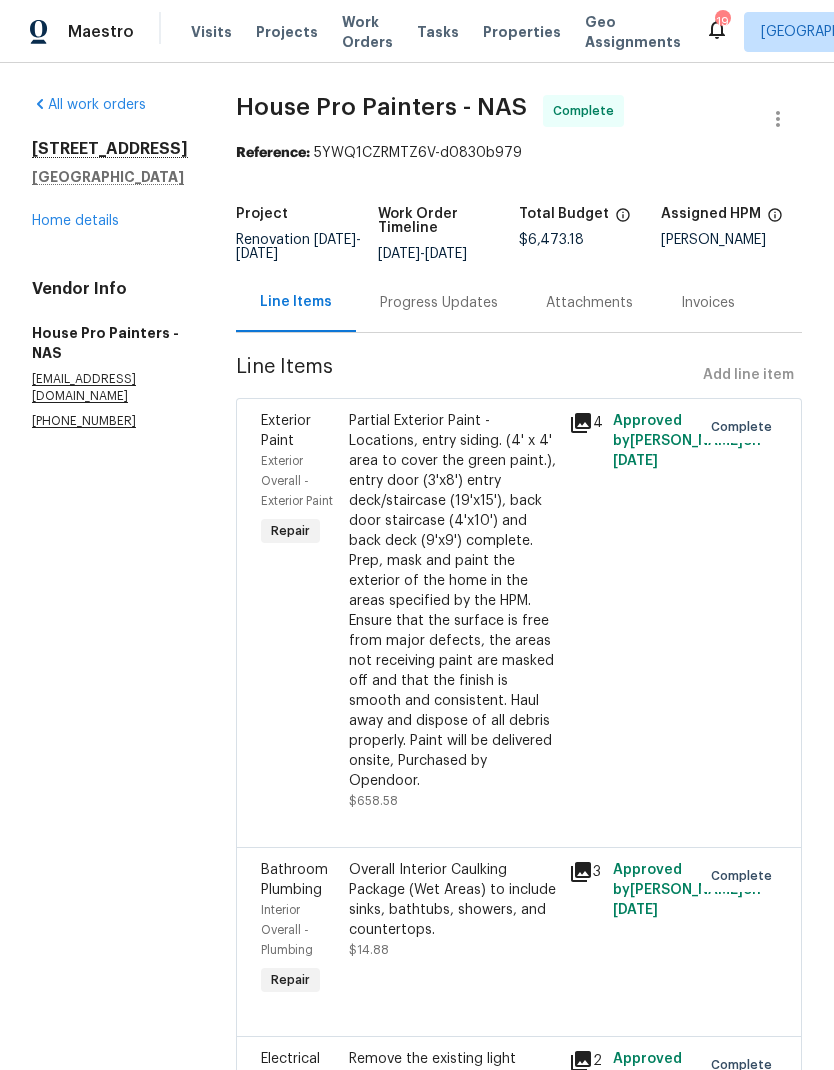 click on "Work Orders" at bounding box center [367, 32] 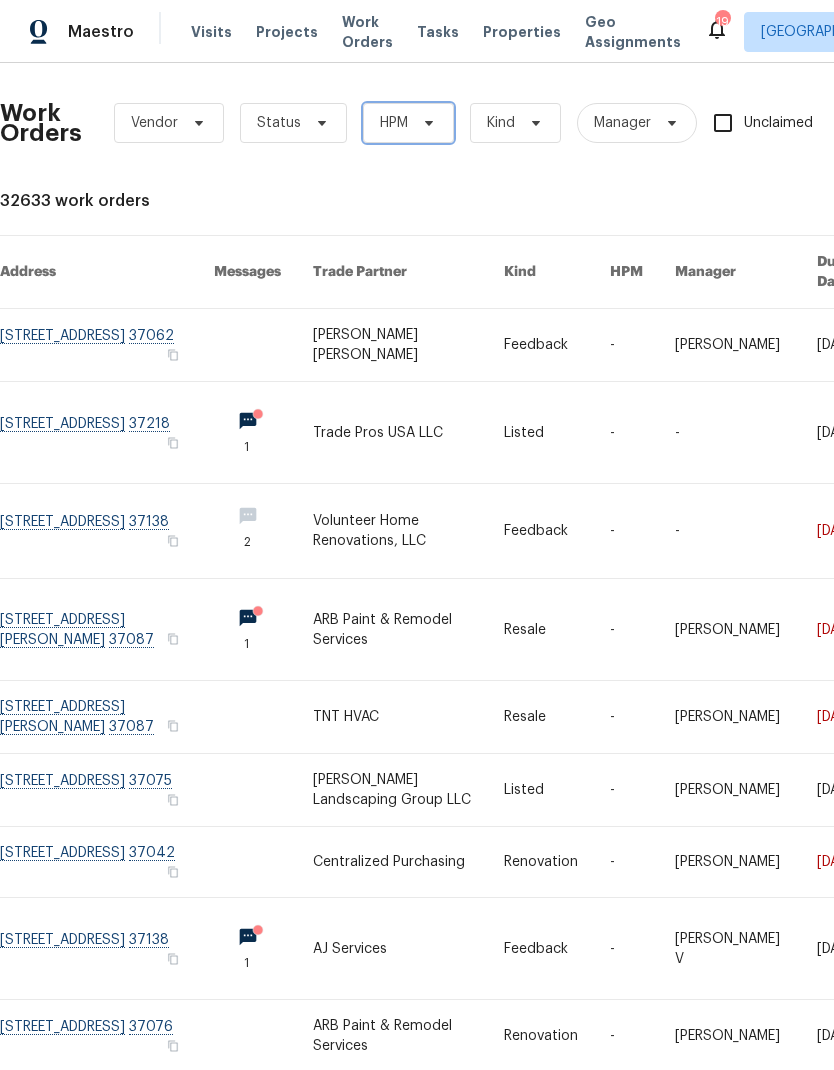 click on "HPM" at bounding box center (408, 123) 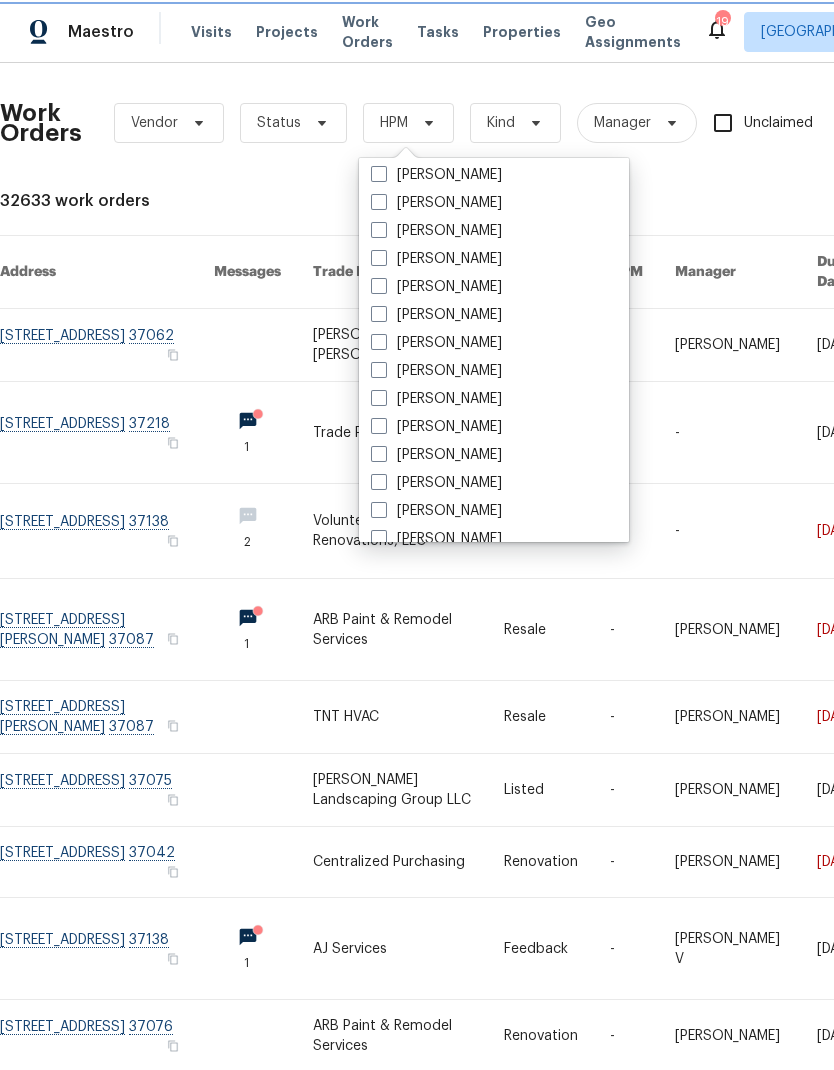scroll, scrollTop: 119, scrollLeft: 0, axis: vertical 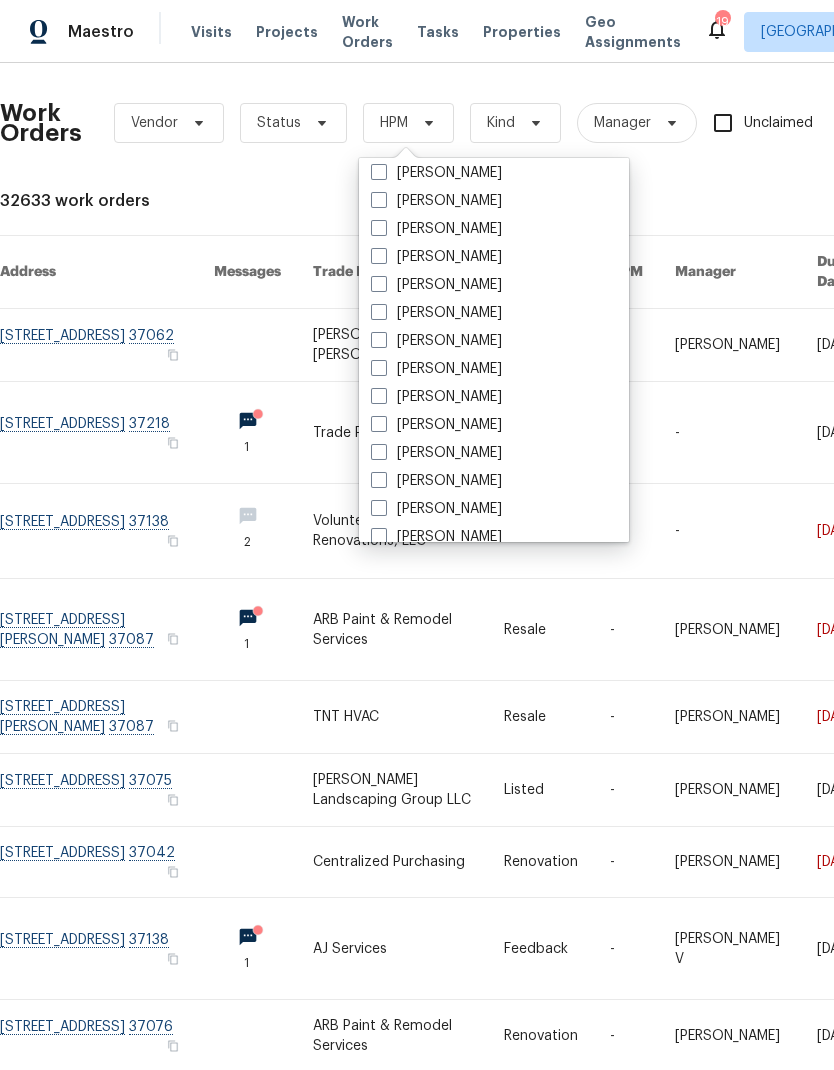 click on "[PERSON_NAME]" at bounding box center [436, 425] 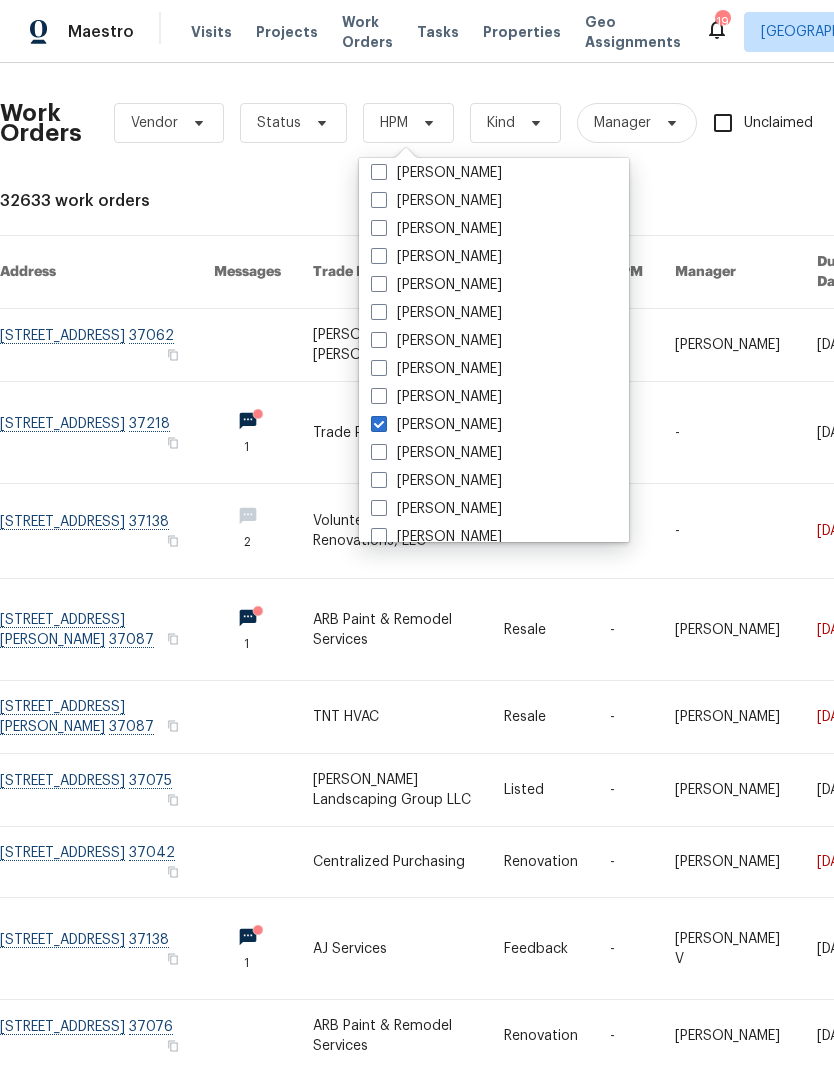 checkbox on "true" 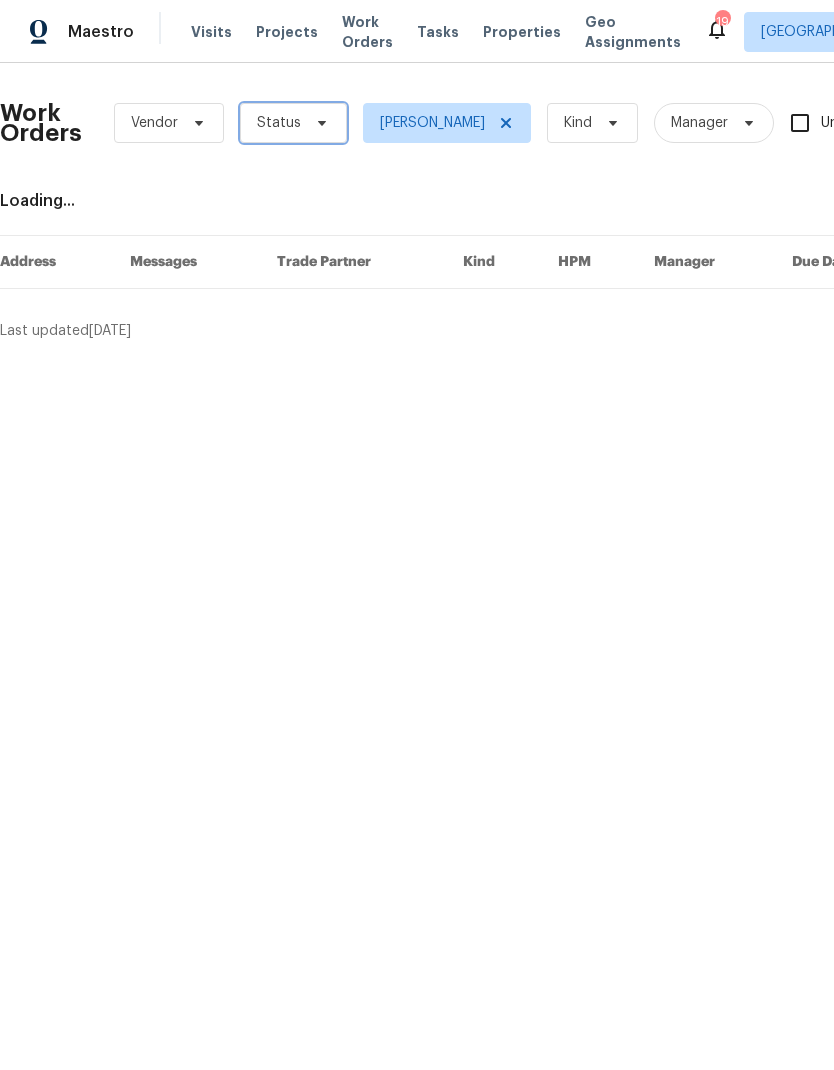 click on "Status" at bounding box center [293, 123] 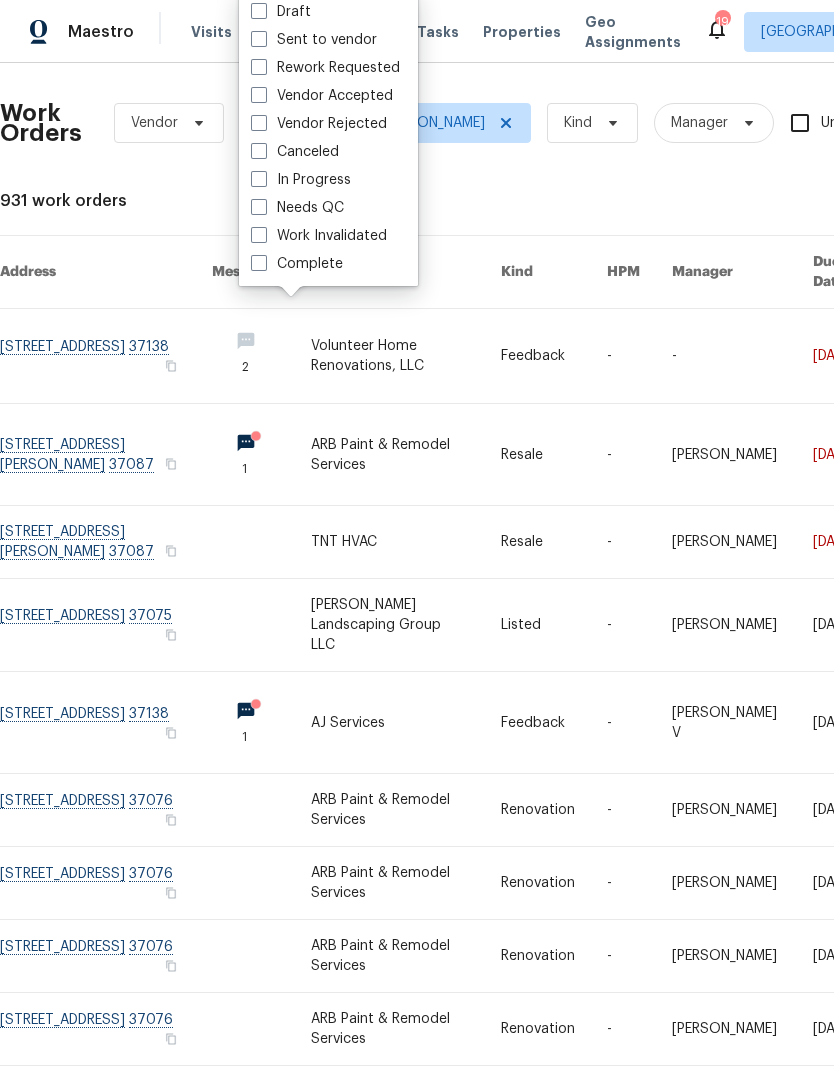 click on "Needs QC" at bounding box center [297, 208] 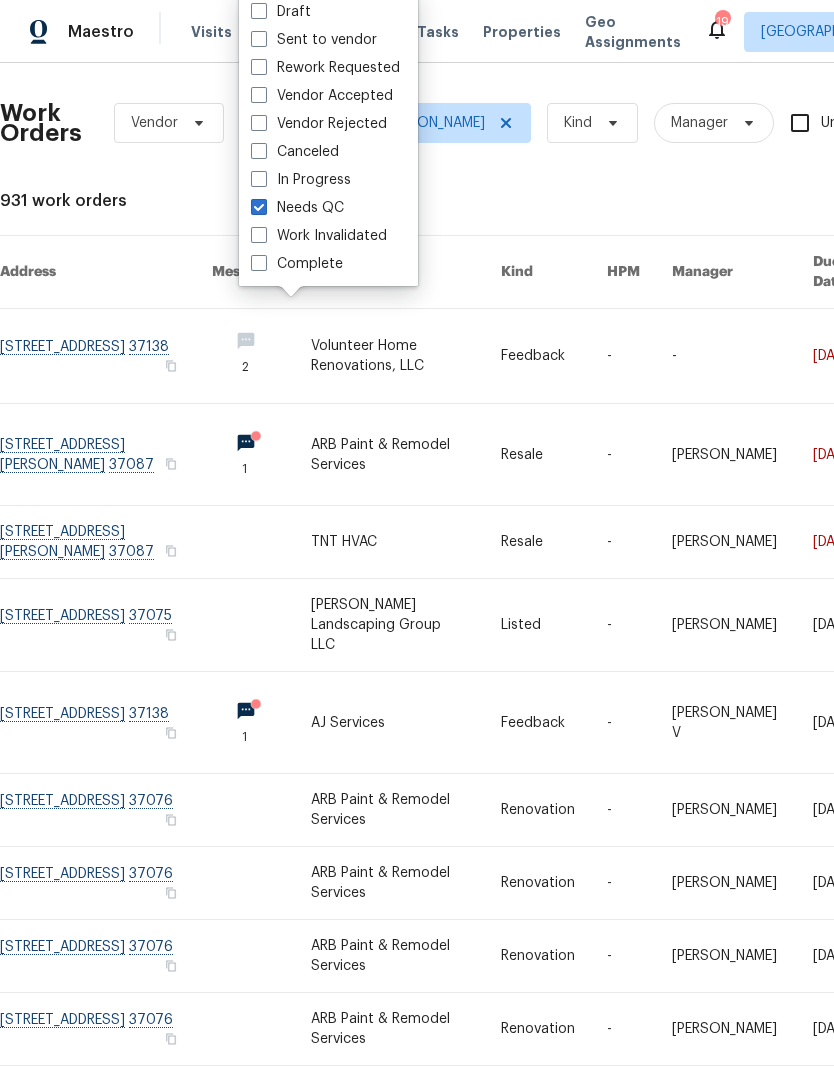 checkbox on "true" 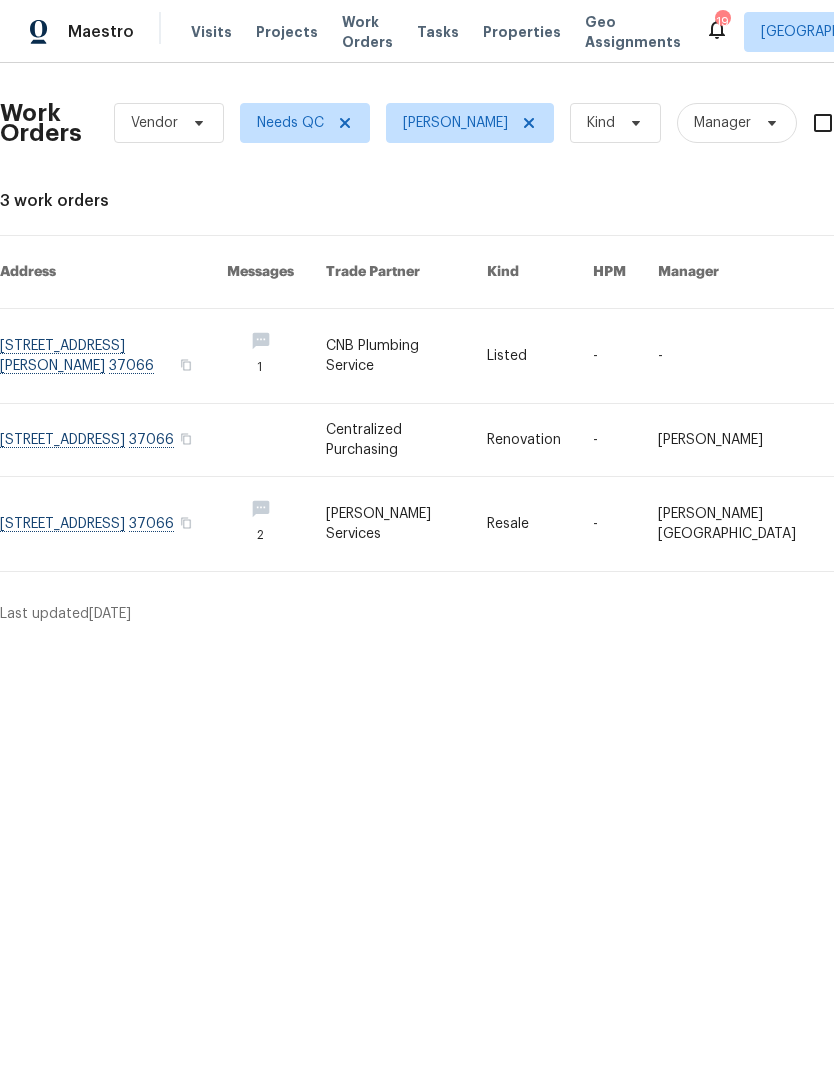 click at bounding box center [406, 356] 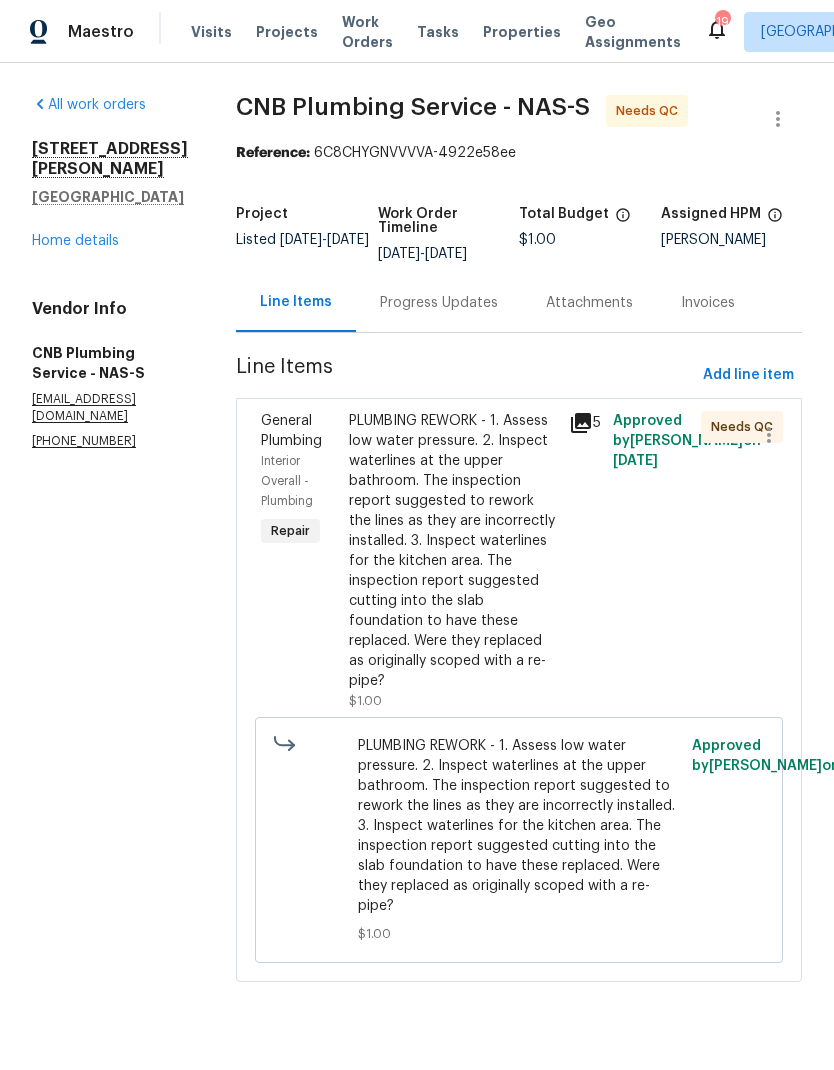 click on "PLUMBING REWORK - 1. Assess low water pressure. 2. Inspect waterlines at the upper bathroom. The inspection report suggested to rework the lines as they are incorrectly installed. 3. Inspect waterlines for the kitchen area. The inspection report suggested cutting into the slab foundation to have these replaced. Were they replaced as originally scoped with a re-pipe?" at bounding box center (453, 551) 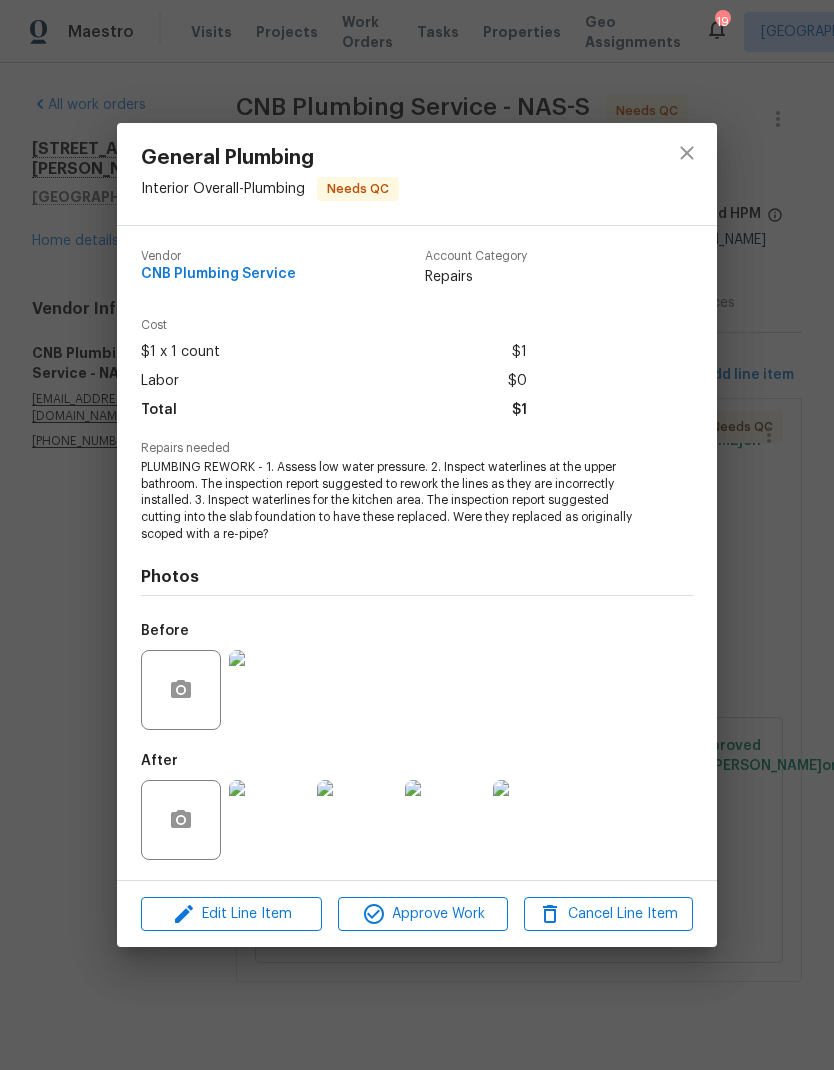 click at bounding box center [269, 820] 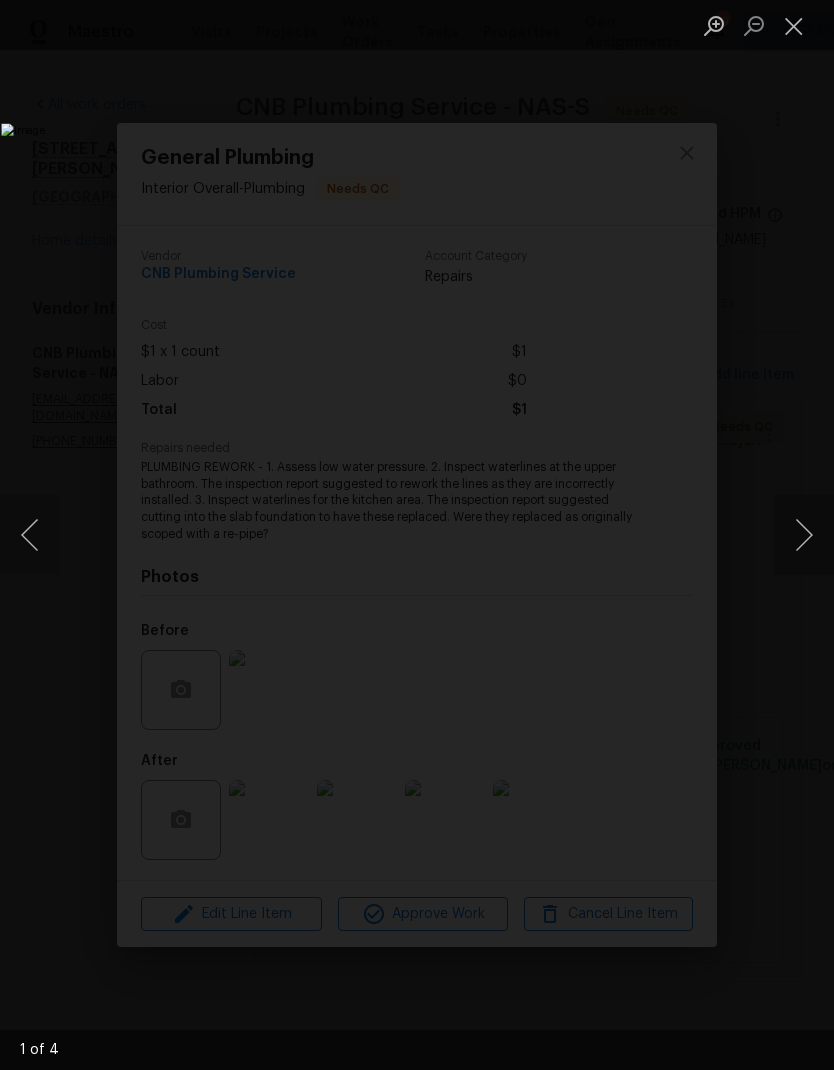 click at bounding box center [804, 535] 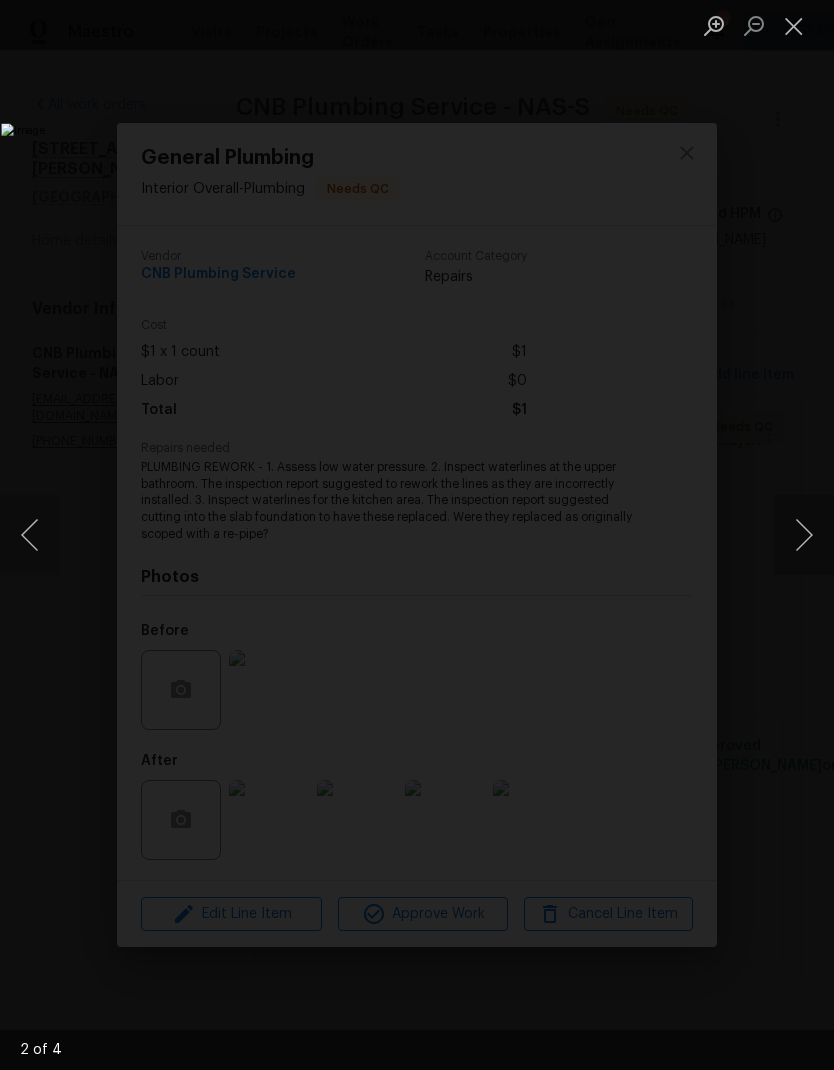 click at bounding box center [804, 535] 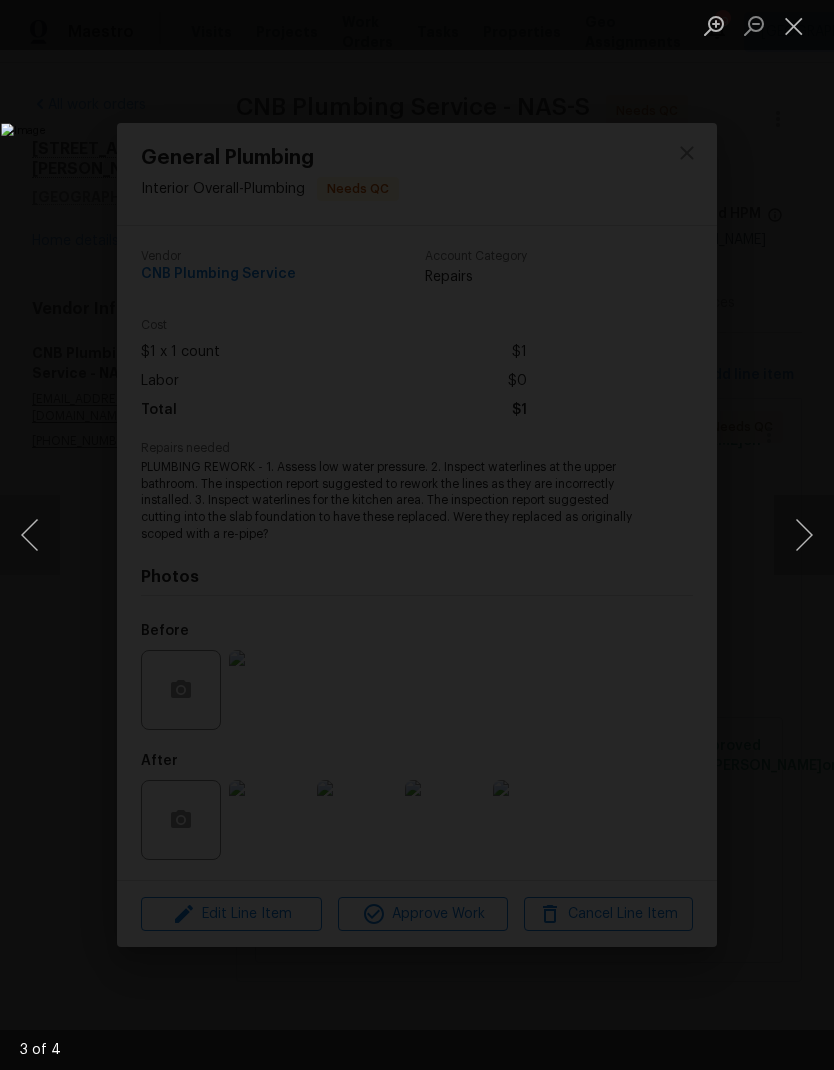 click at bounding box center (794, 25) 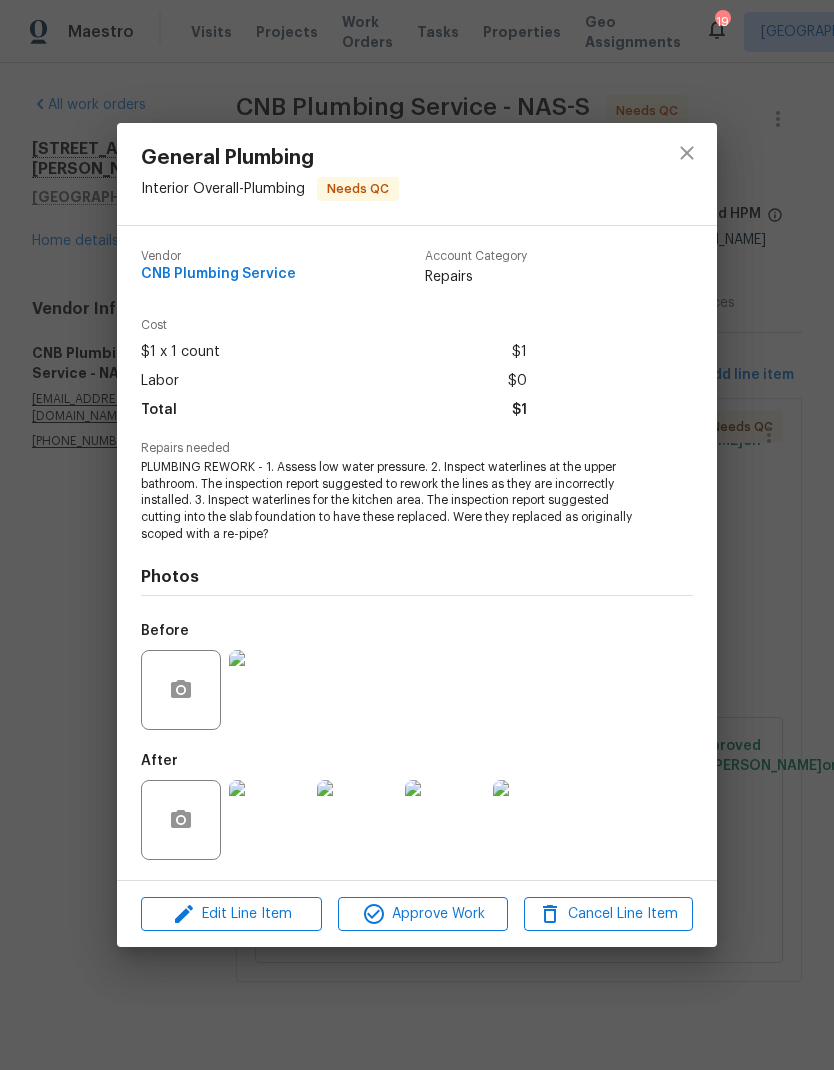 click at bounding box center (269, 690) 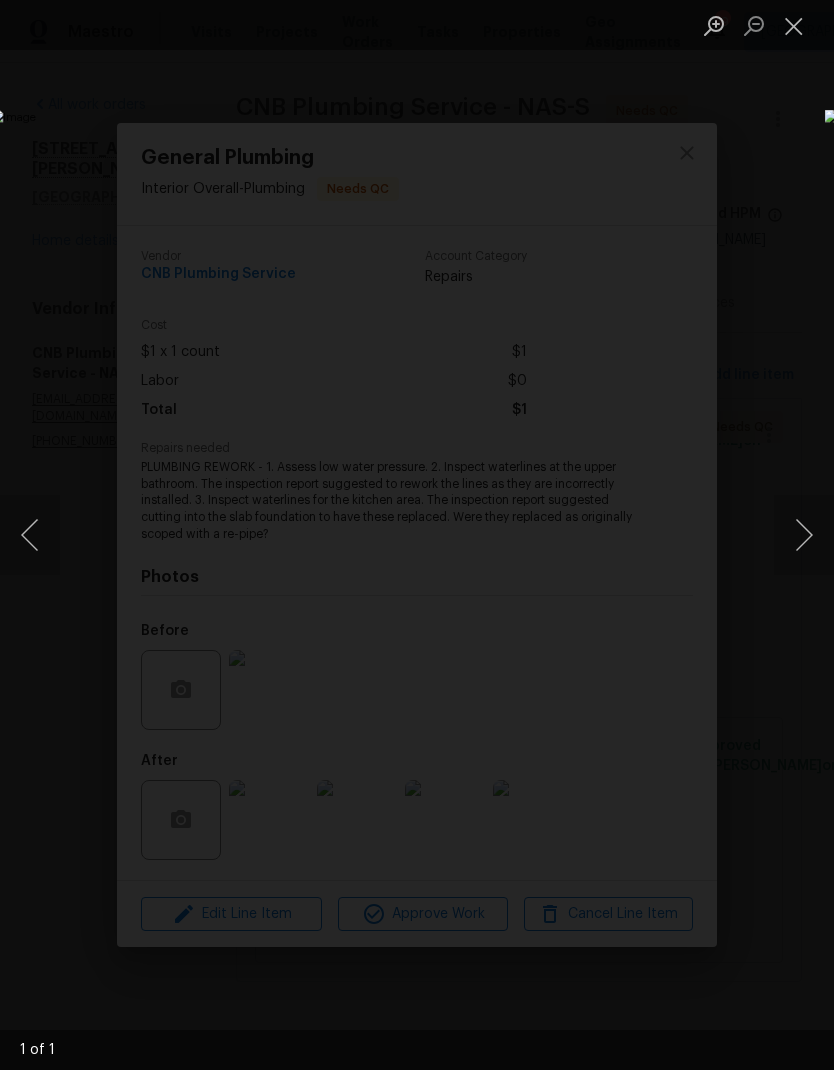 click at bounding box center (794, 25) 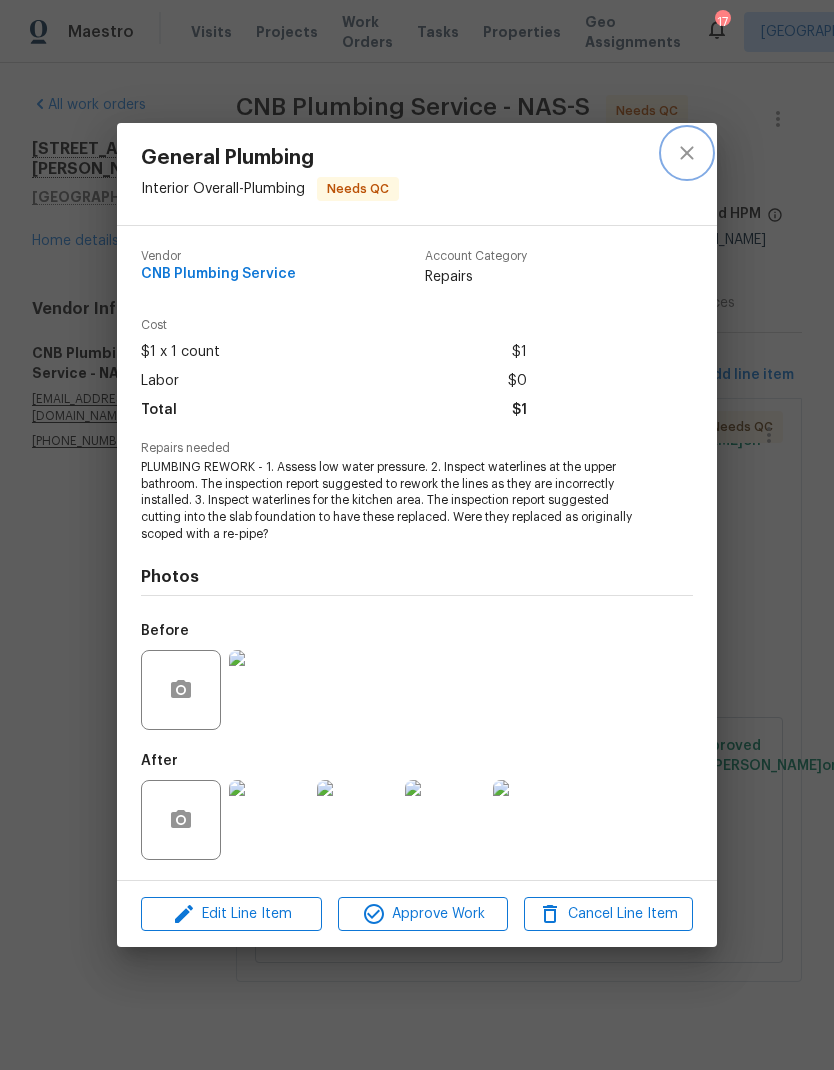 click at bounding box center (687, 153) 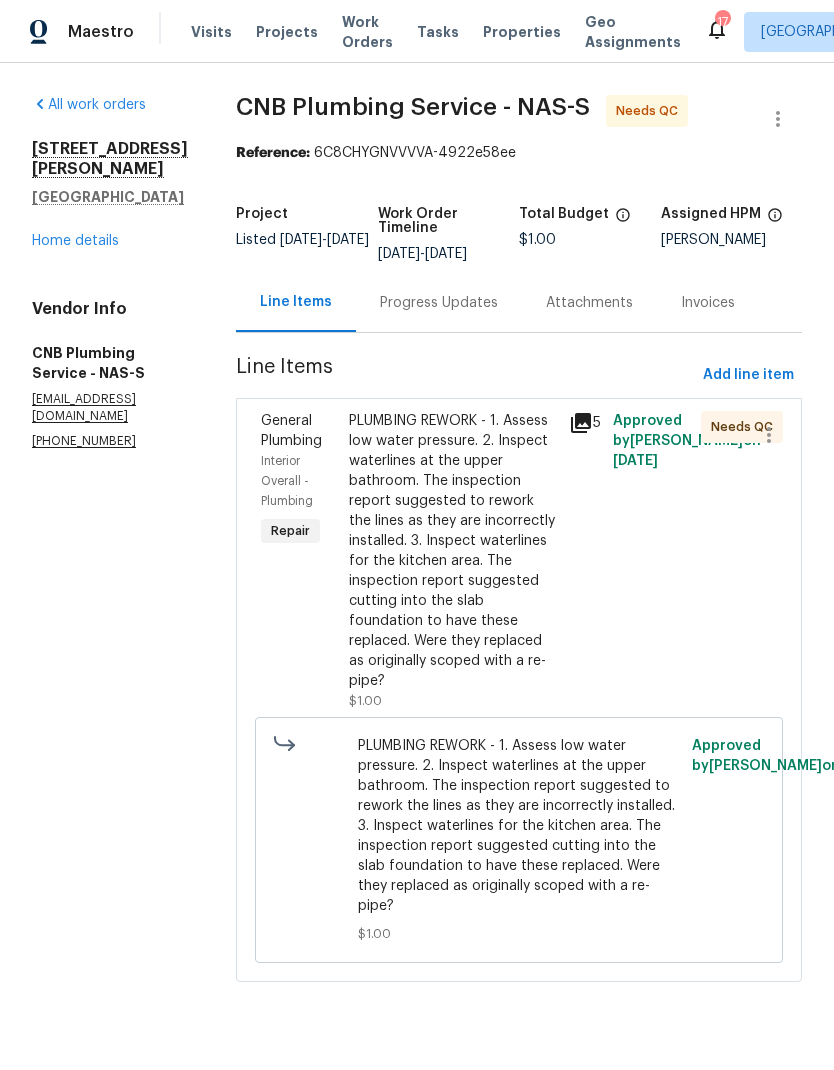 click on "Progress Updates" at bounding box center [439, 303] 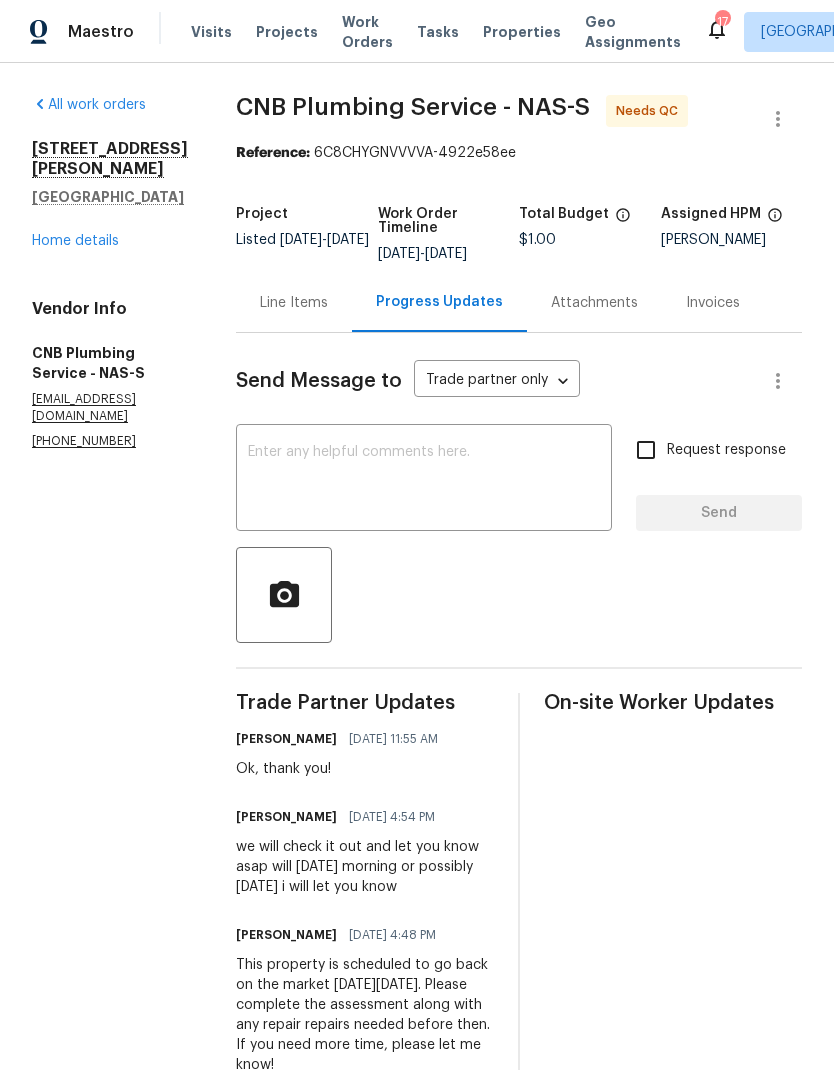 click on "Line Items" at bounding box center (294, 303) 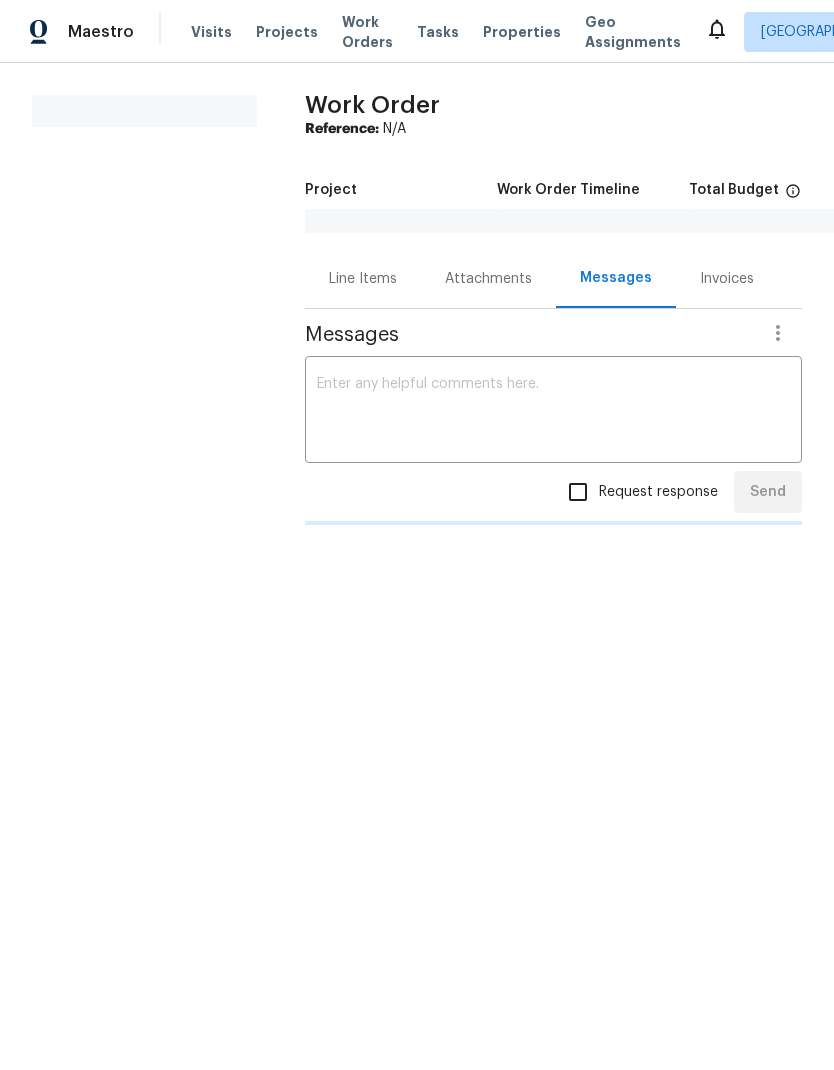 scroll, scrollTop: 0, scrollLeft: 0, axis: both 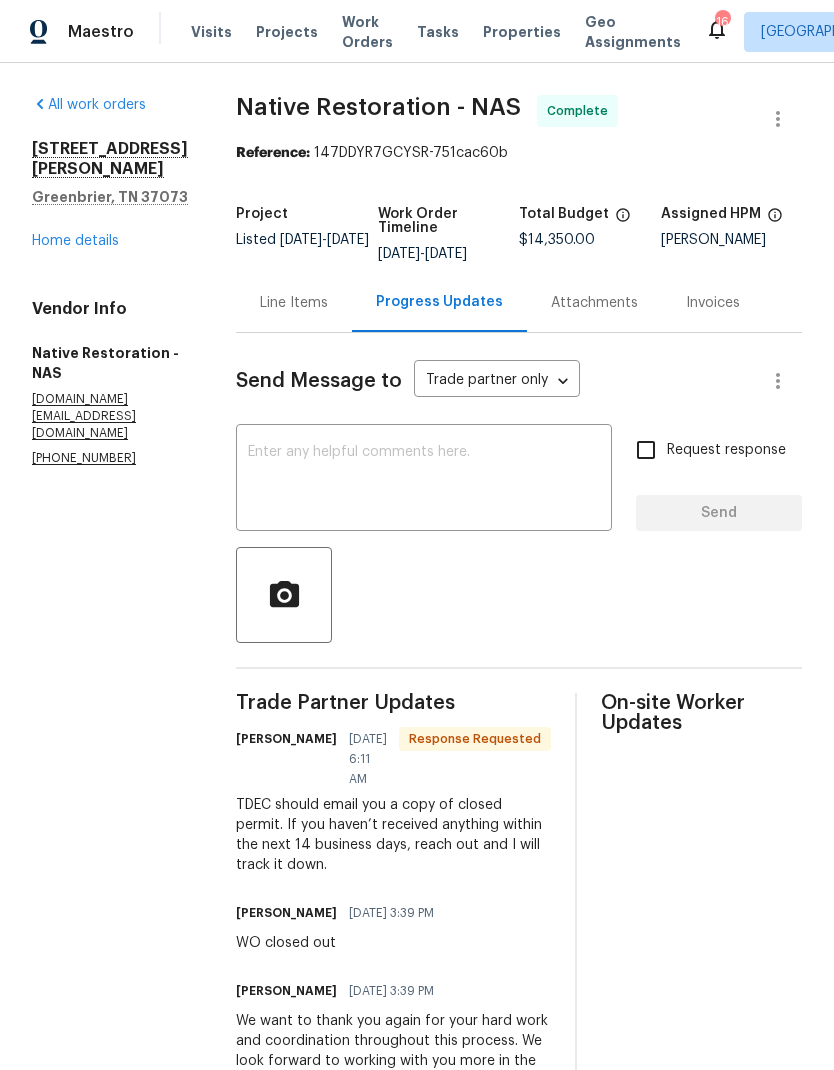click on "Line Items" at bounding box center [294, 303] 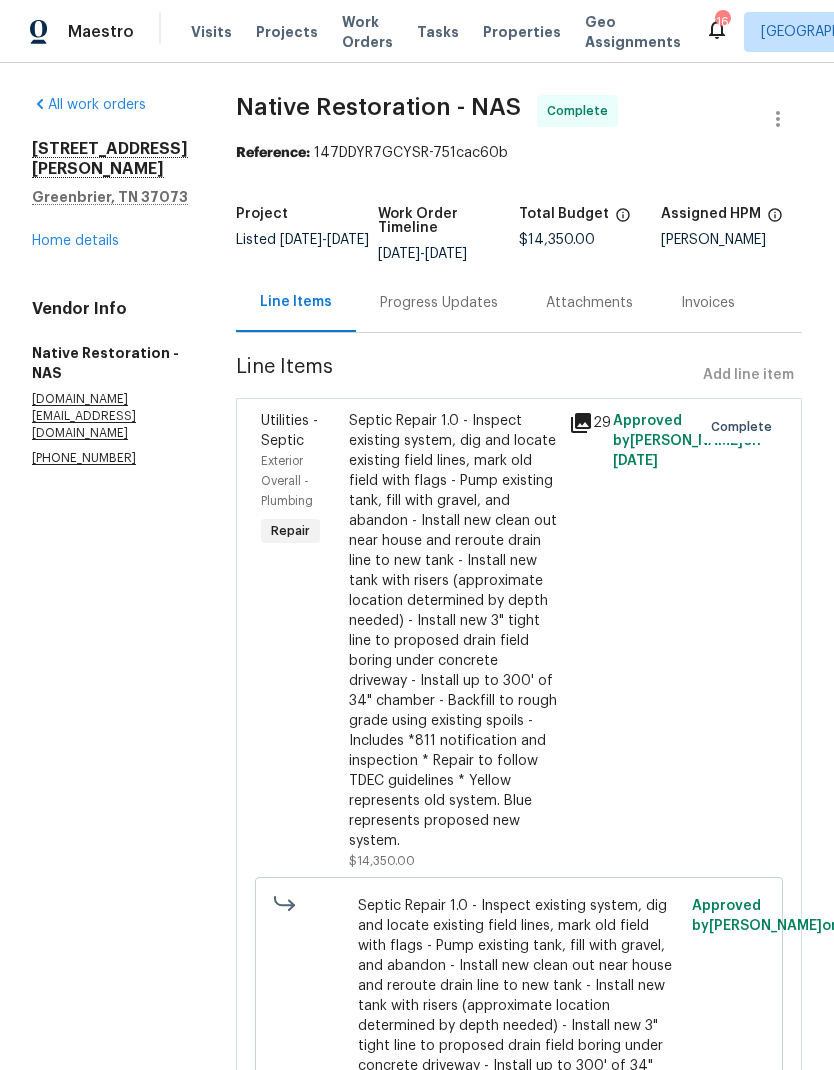 click on "Visits" at bounding box center (211, 32) 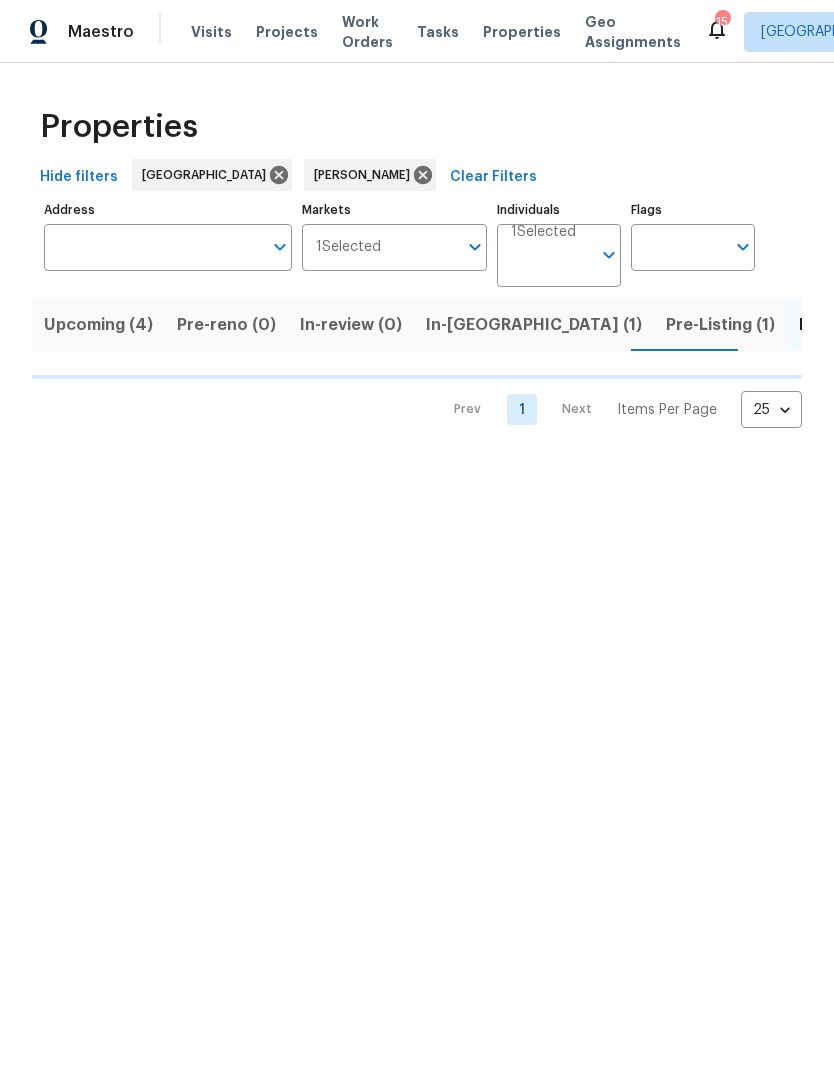 scroll, scrollTop: 0, scrollLeft: 0, axis: both 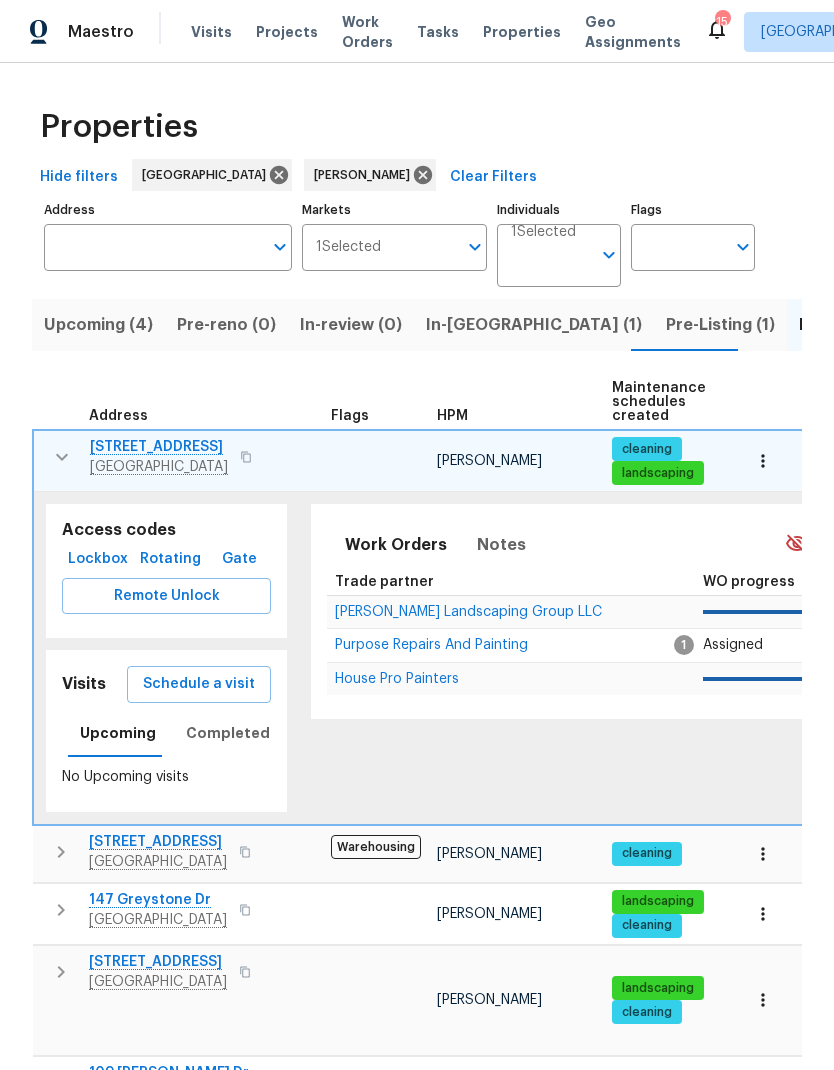 click at bounding box center [62, 457] 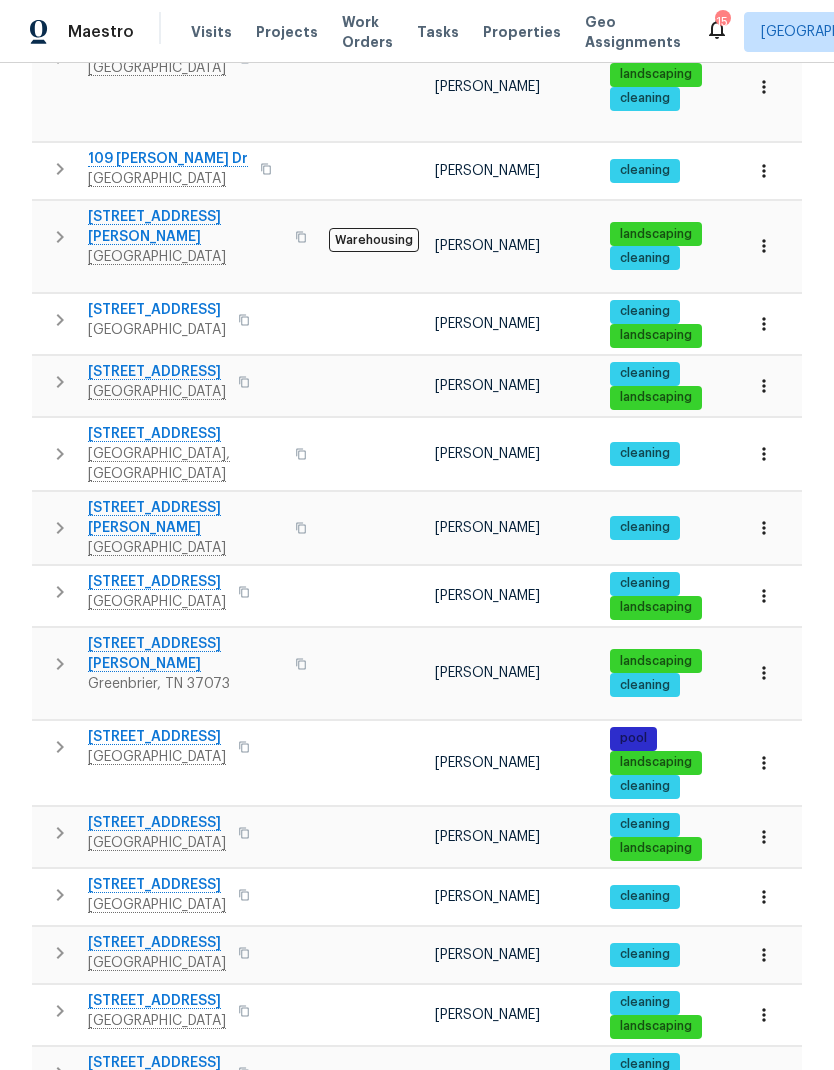 scroll, scrollTop: 579, scrollLeft: 0, axis: vertical 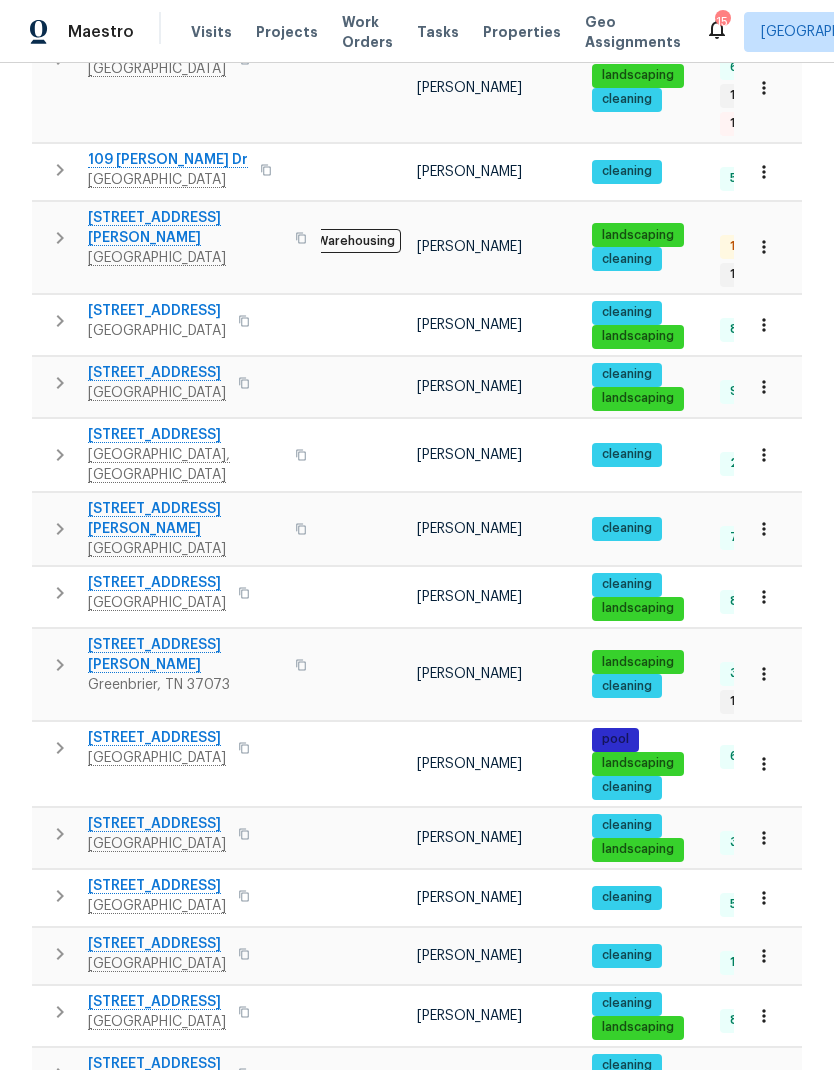 click 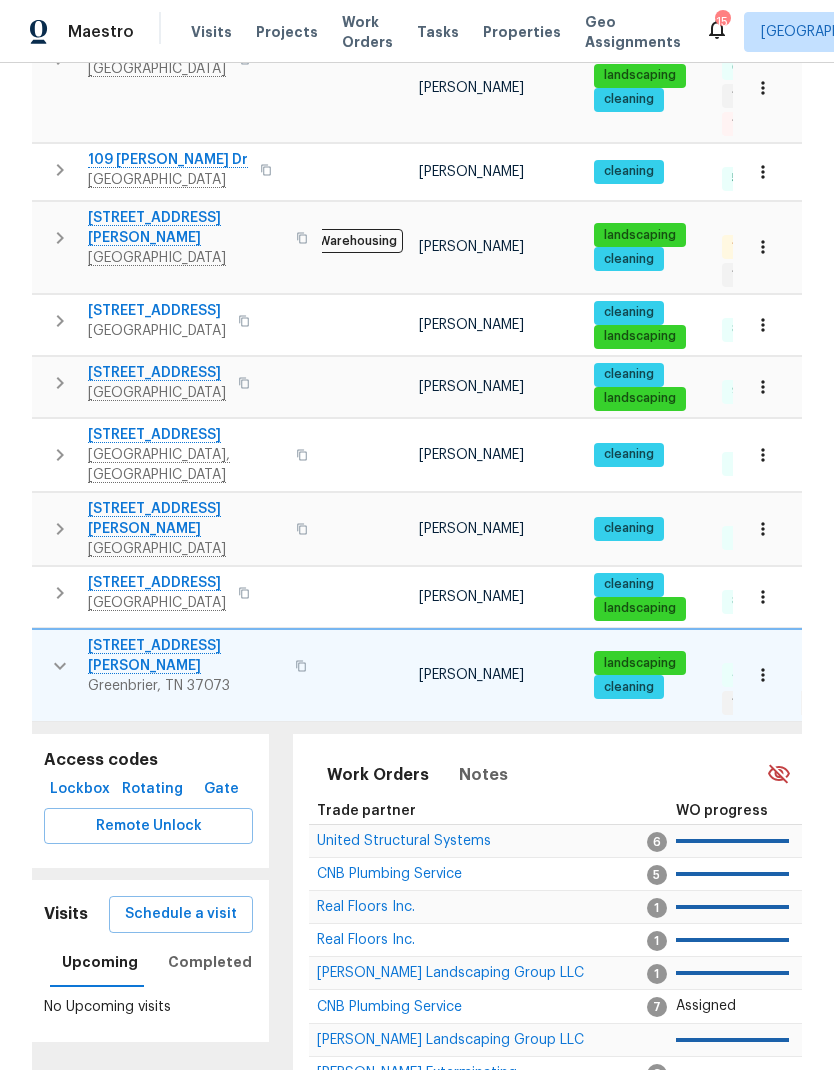 click on "Schedule a visit" at bounding box center [181, 914] 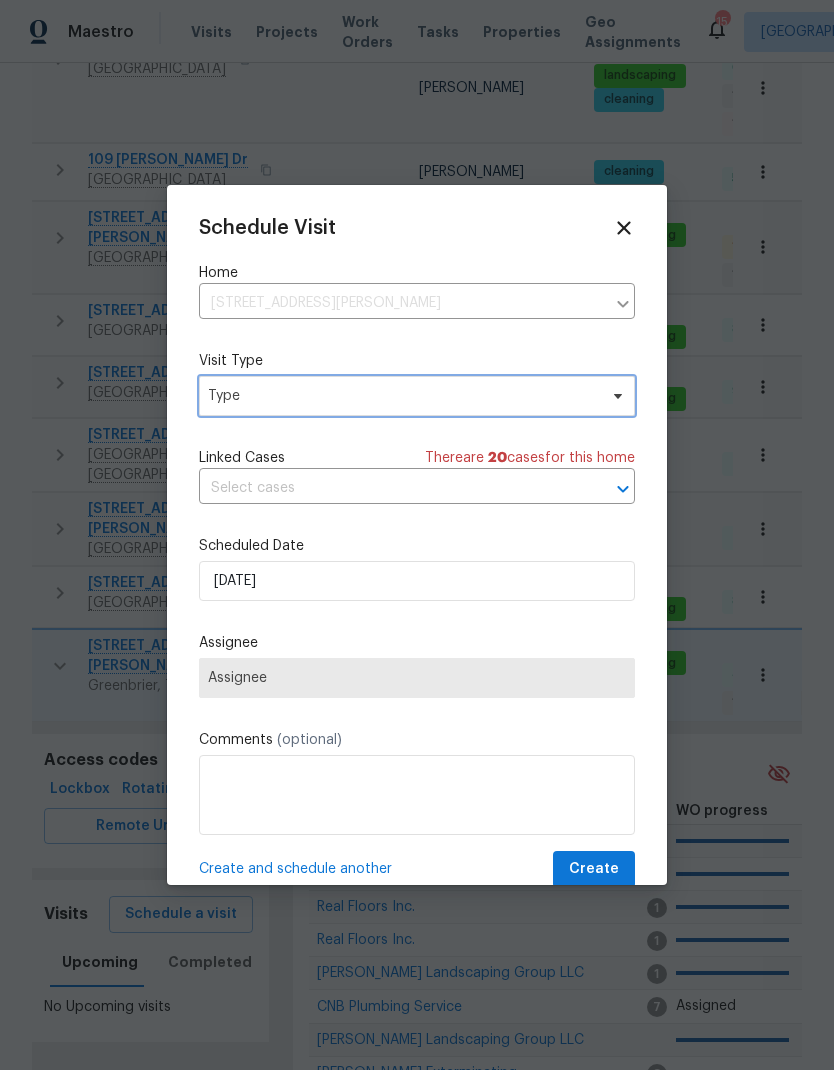 click on "Type" at bounding box center [402, 396] 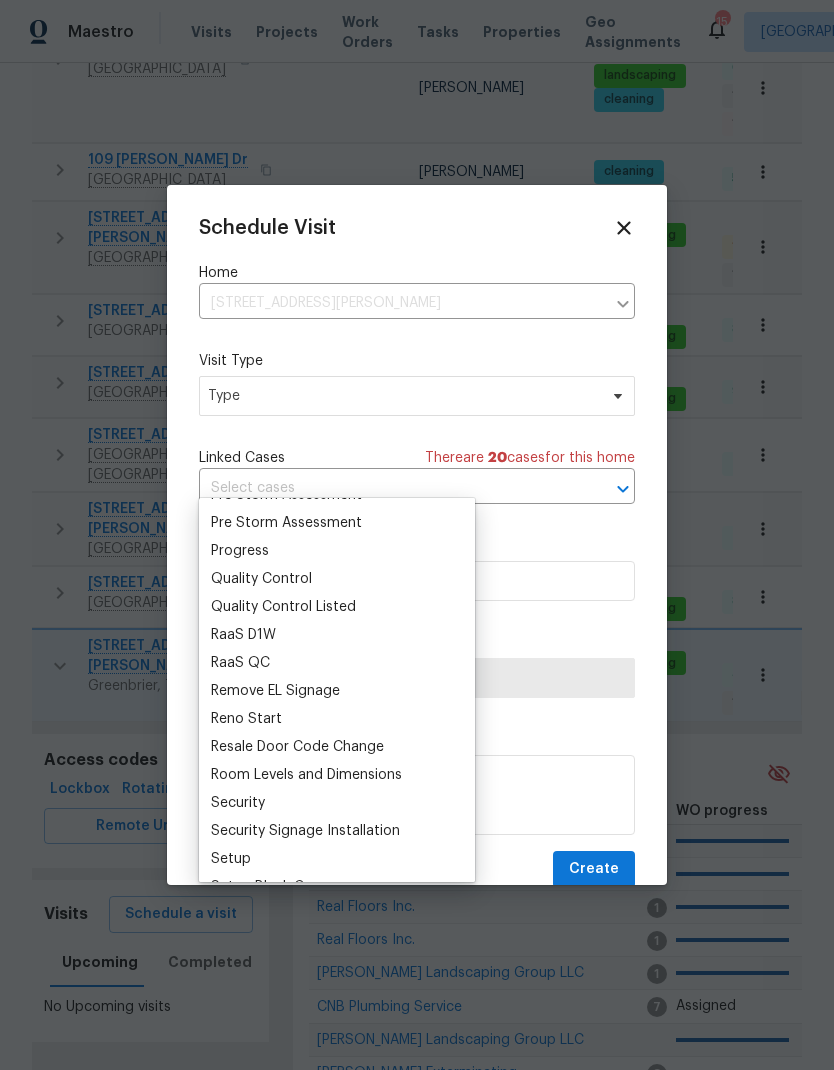 scroll, scrollTop: 1307, scrollLeft: 0, axis: vertical 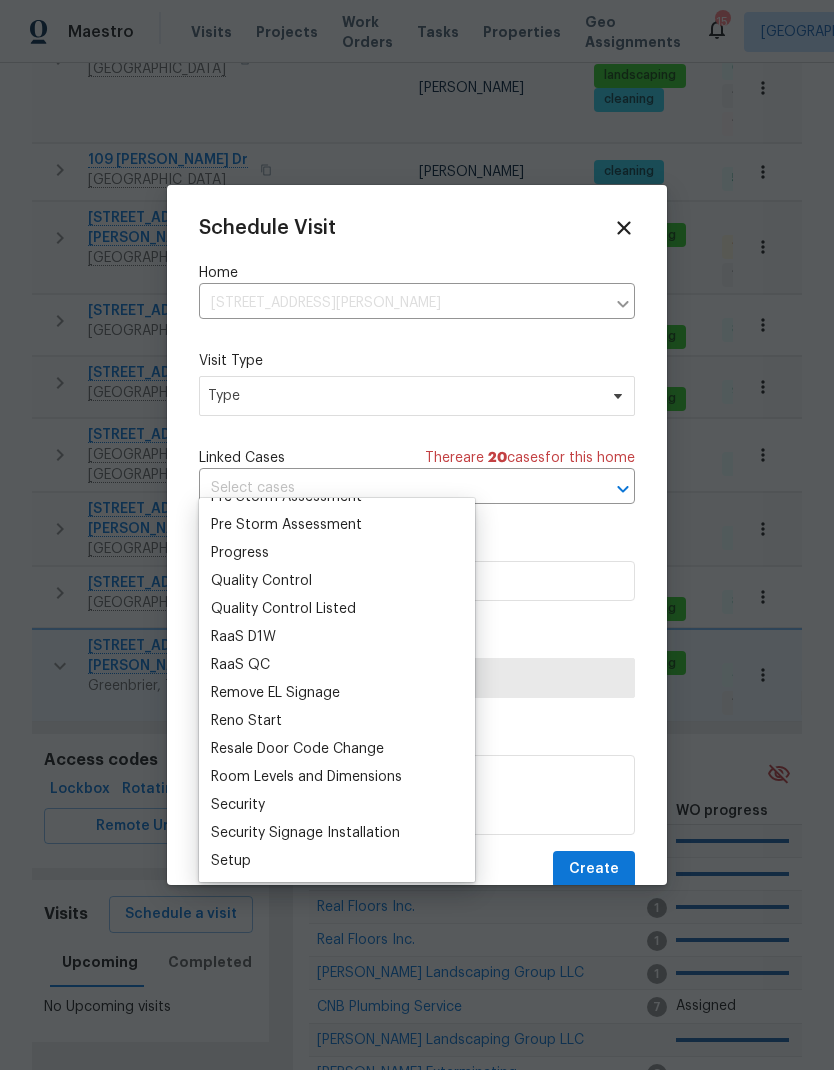 click on "Progress" at bounding box center [240, 553] 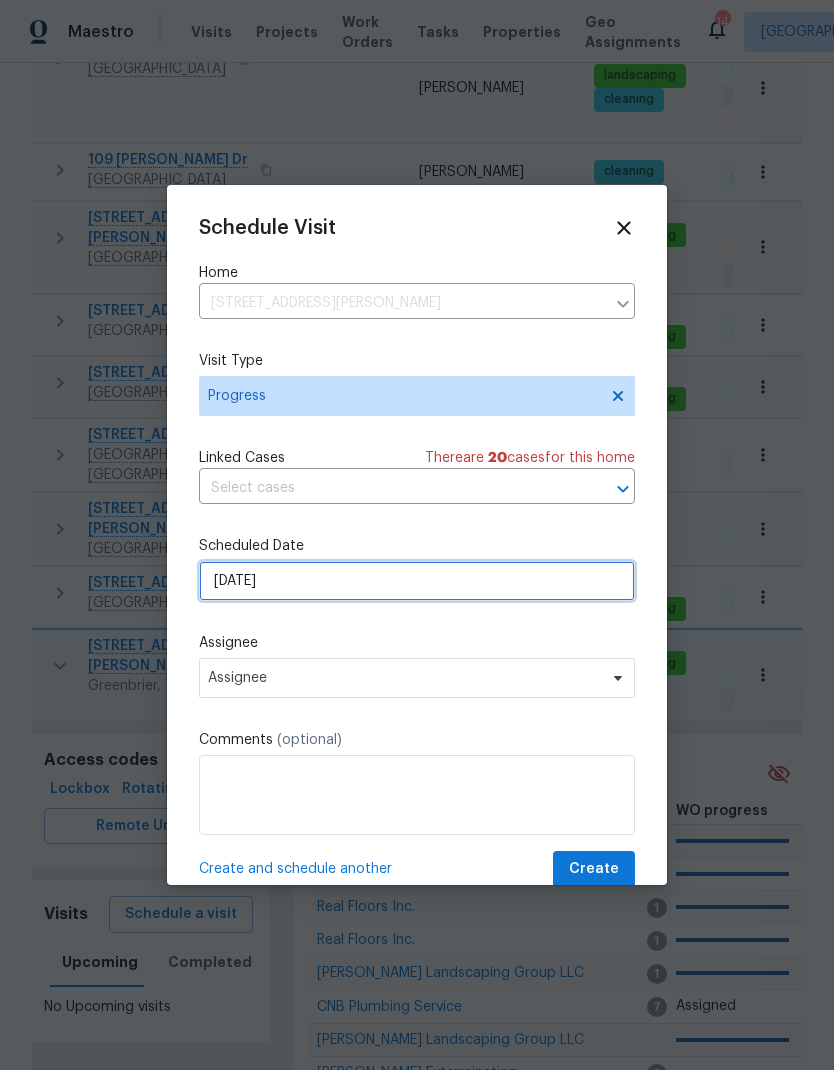 click on "[DATE]" at bounding box center (417, 581) 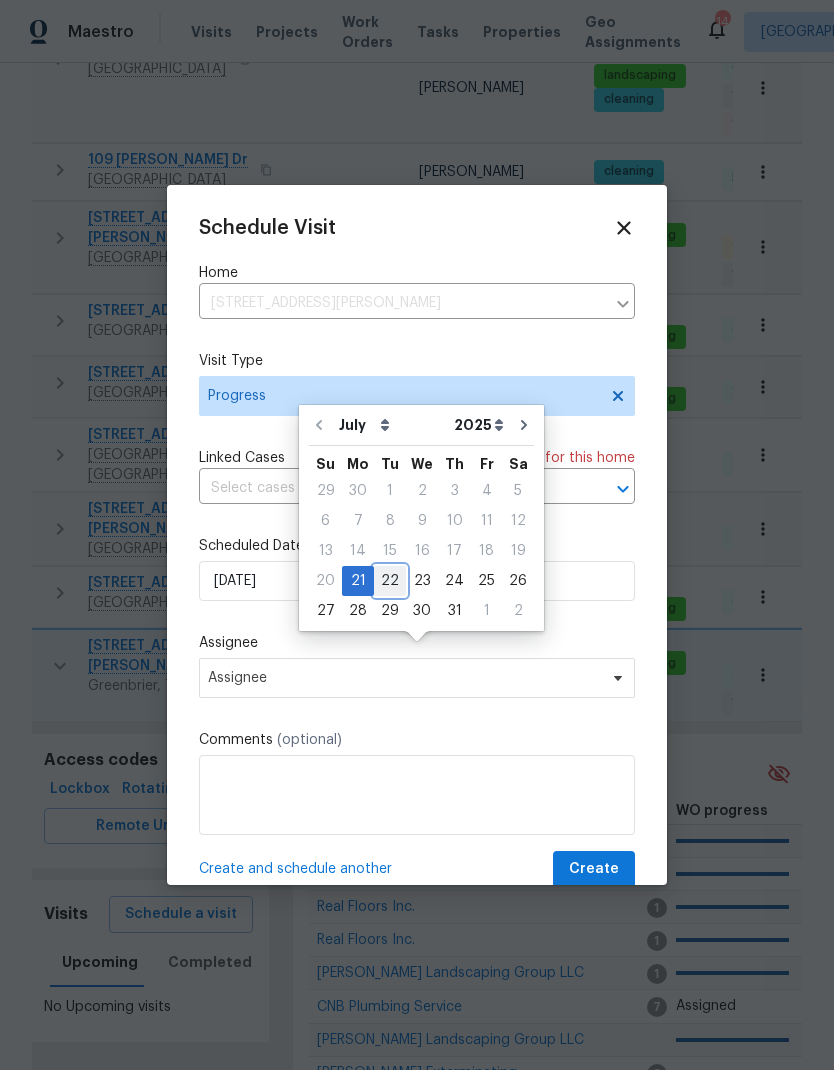 click on "22" at bounding box center [390, 581] 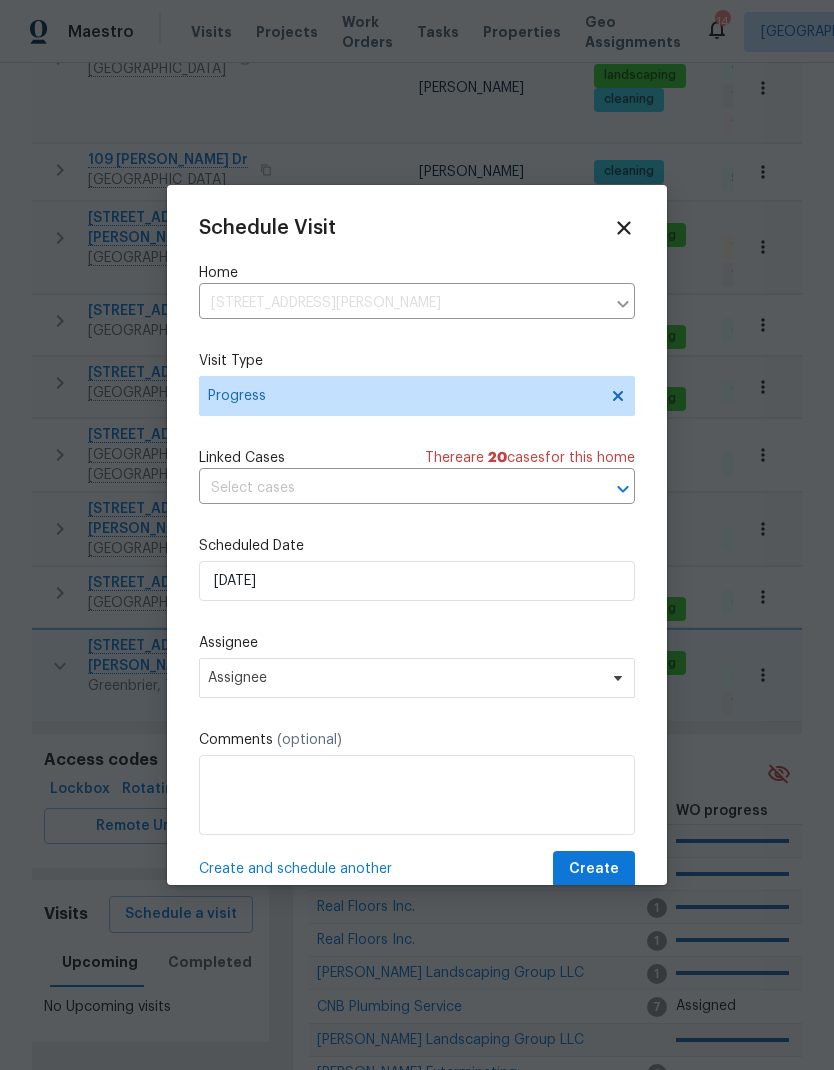 type on "[DATE]" 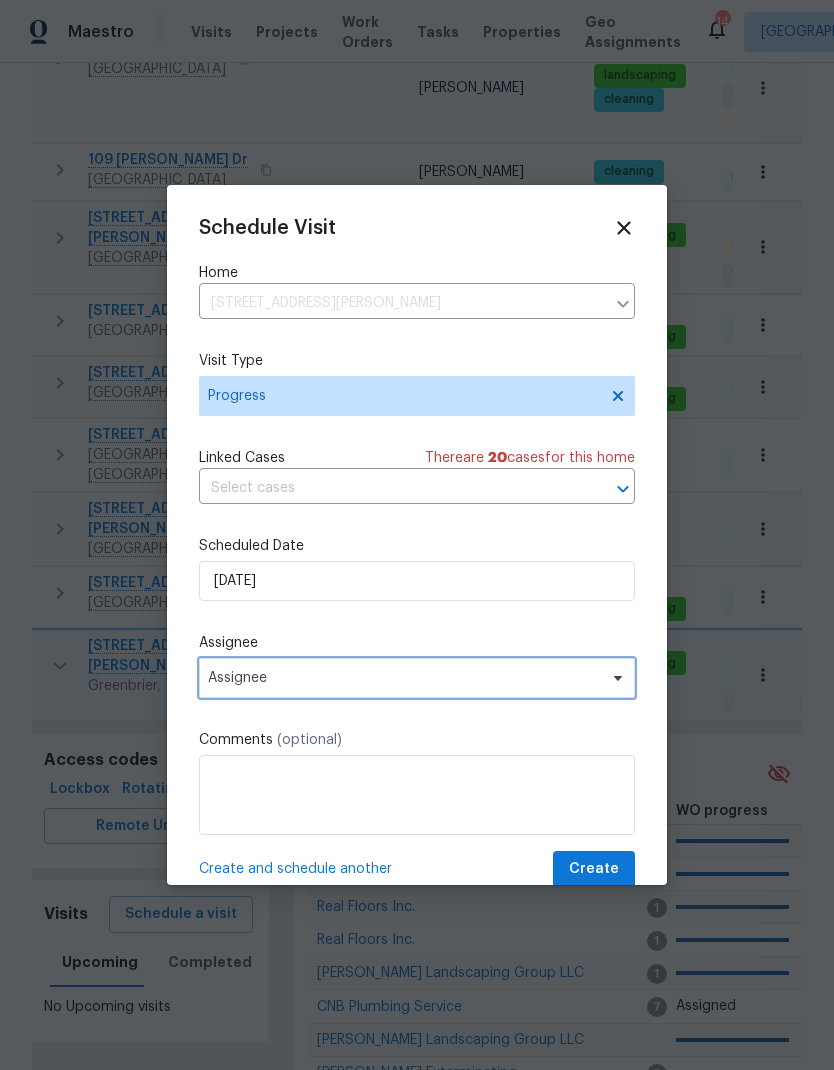 click on "Assignee" at bounding box center (404, 678) 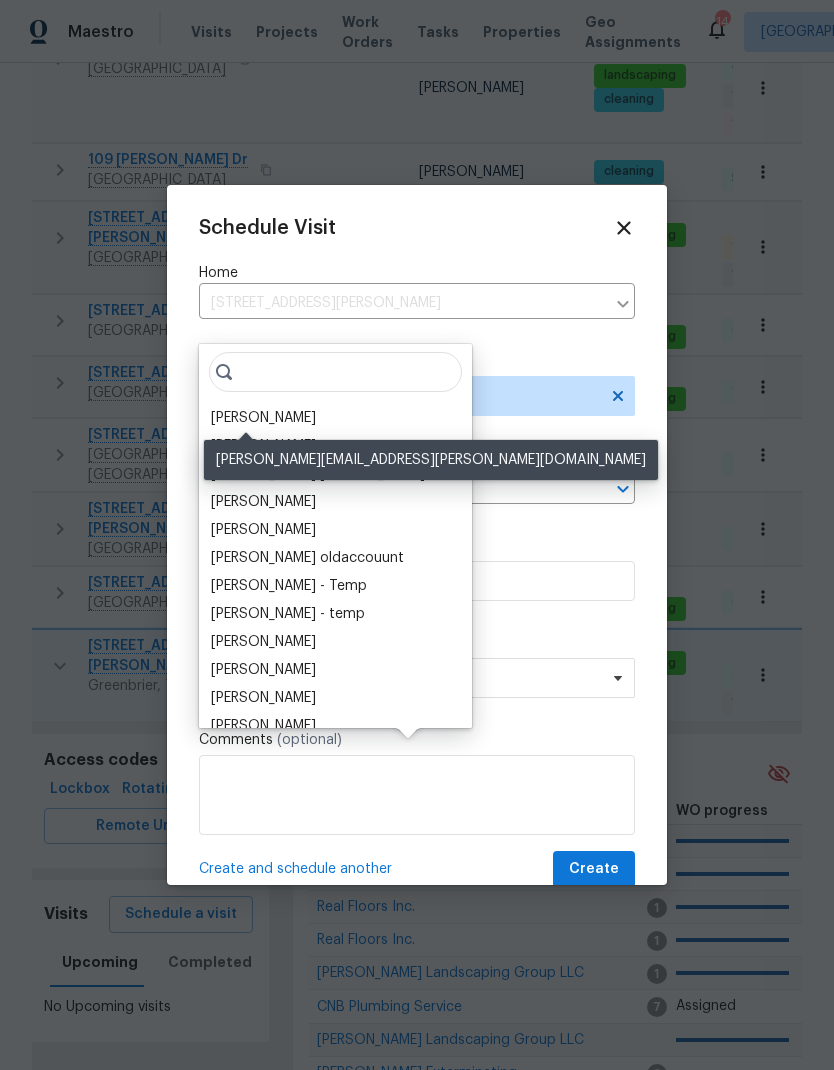 click on "[PERSON_NAME]" at bounding box center (263, 418) 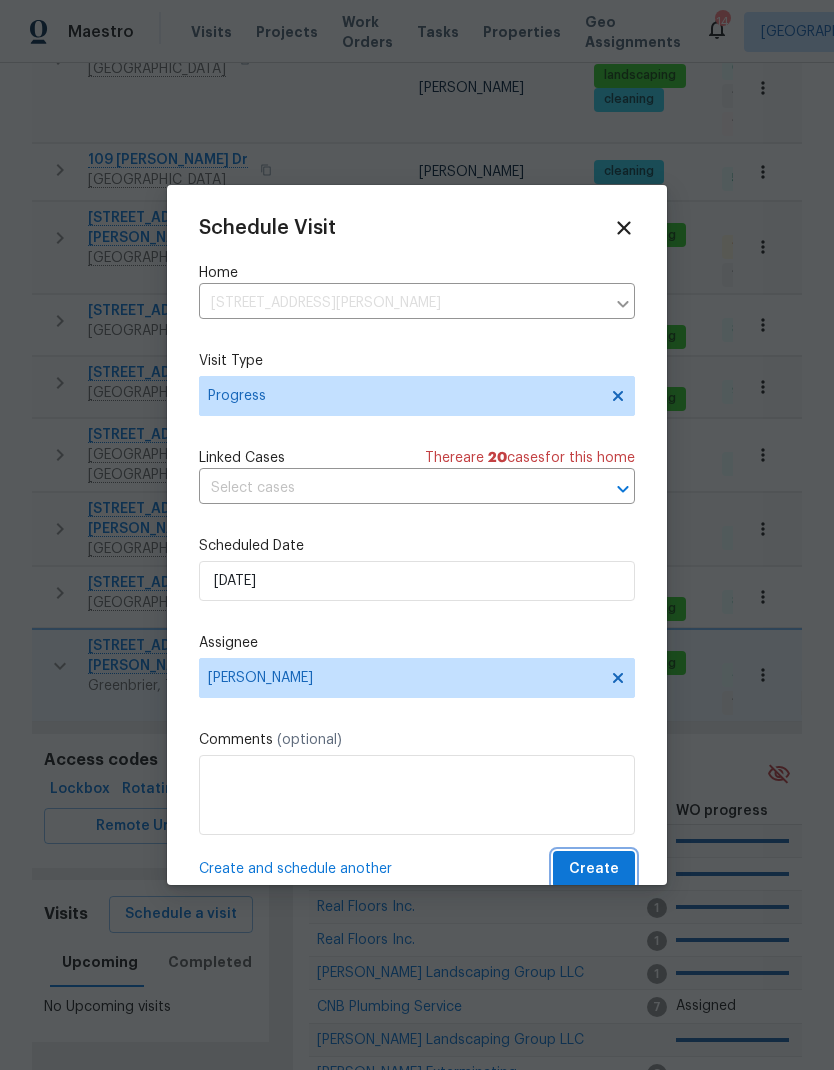 click on "Create" at bounding box center (594, 869) 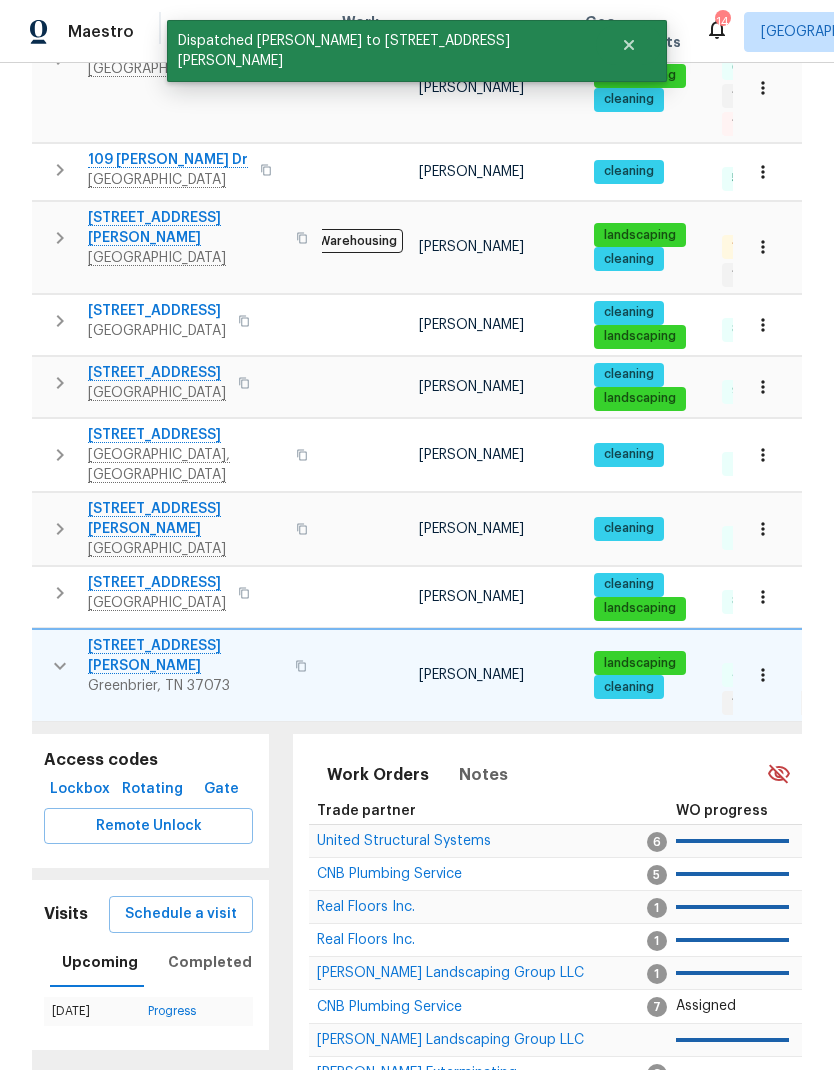 click at bounding box center (60, 666) 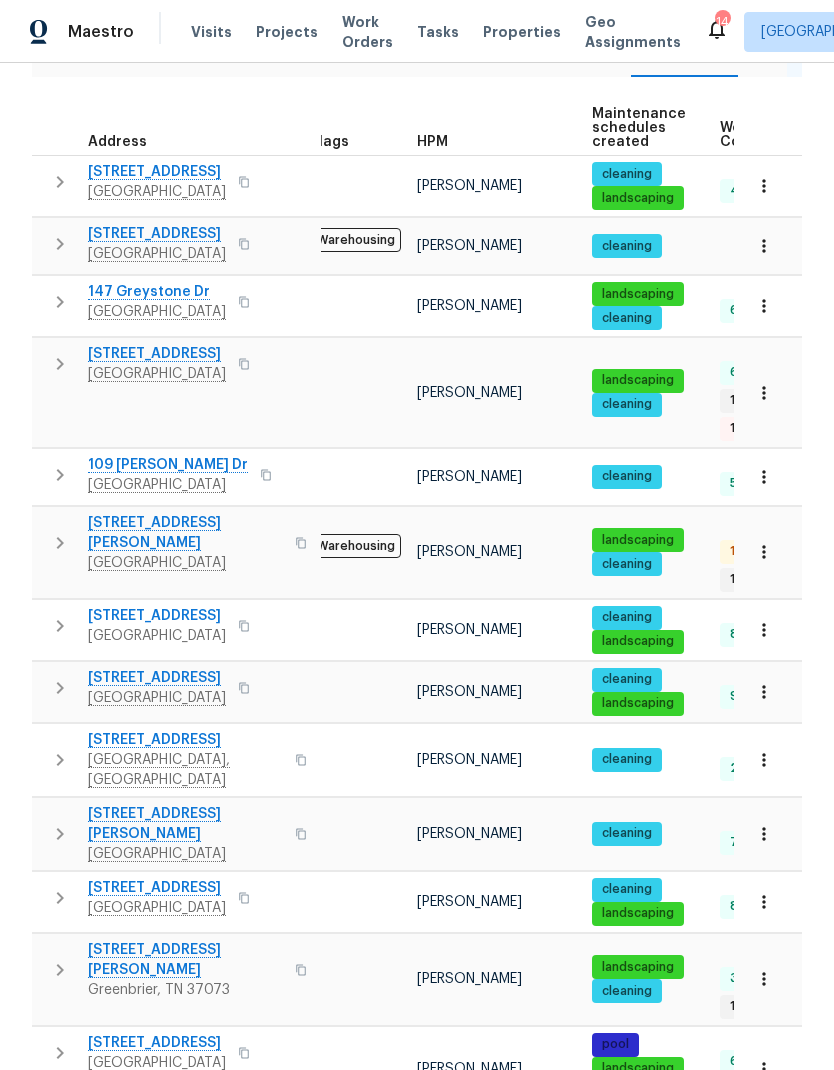 scroll, scrollTop: 273, scrollLeft: 0, axis: vertical 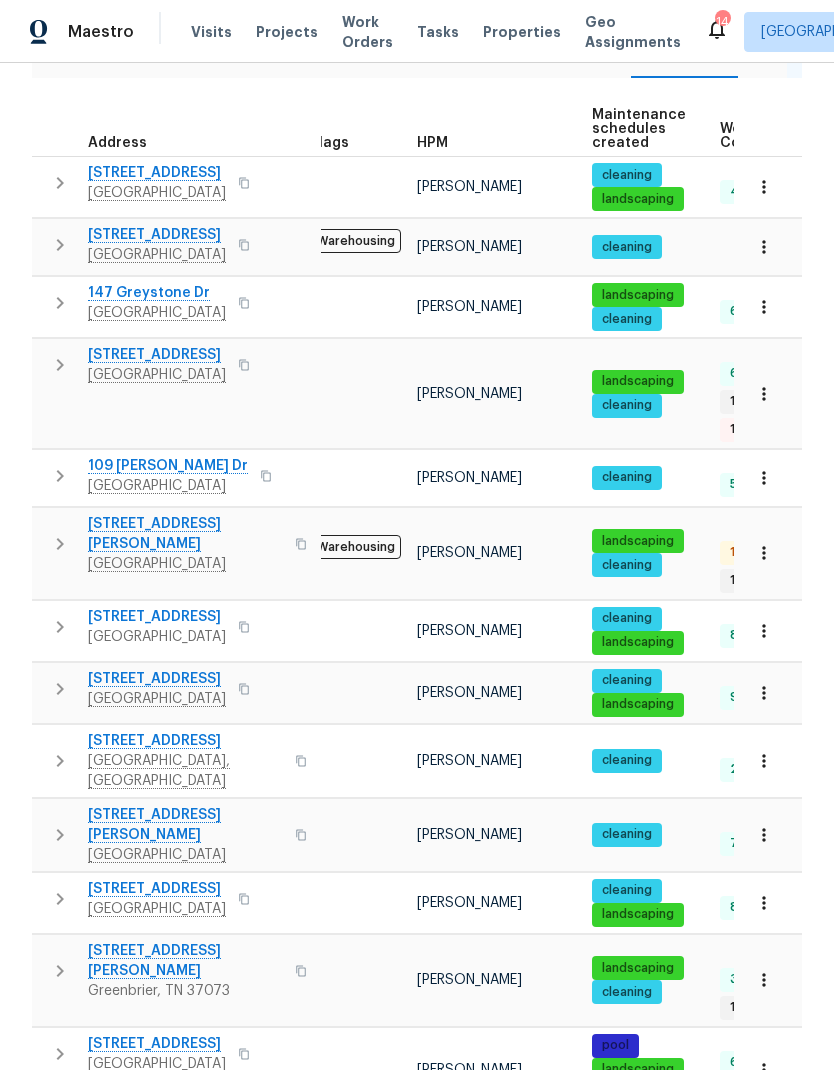 click at bounding box center (60, 544) 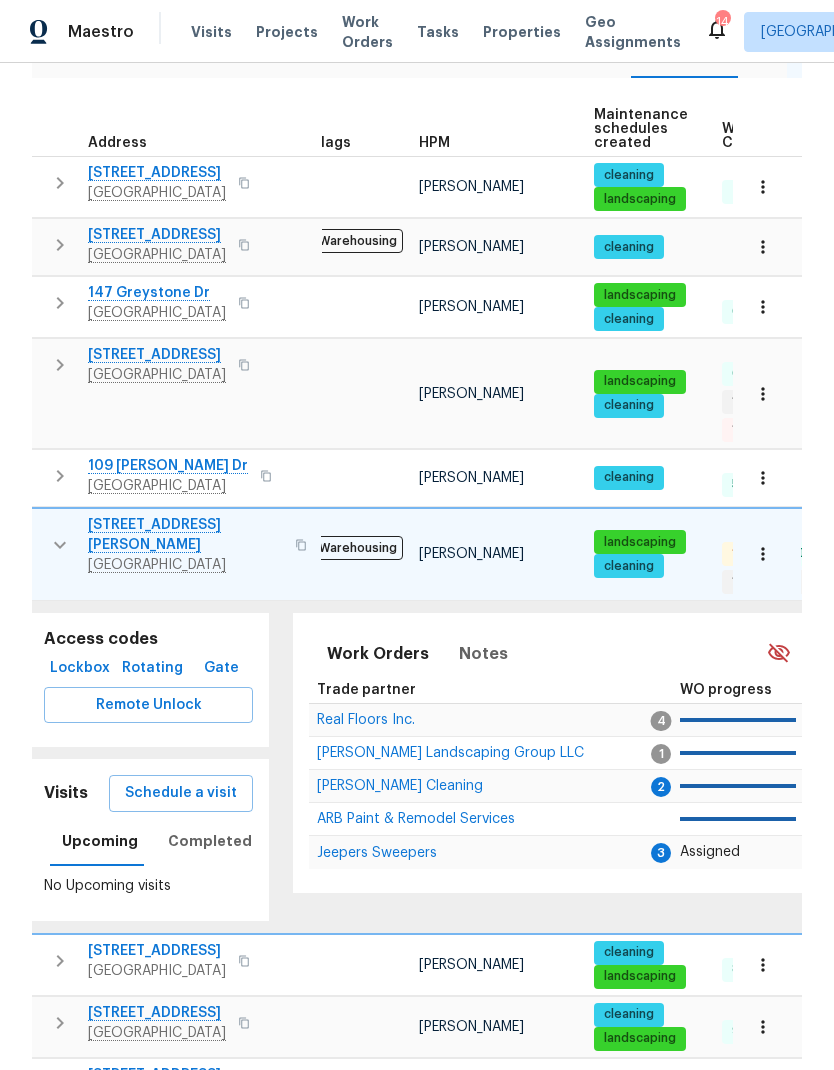 click on "Schedule a visit" at bounding box center (181, 793) 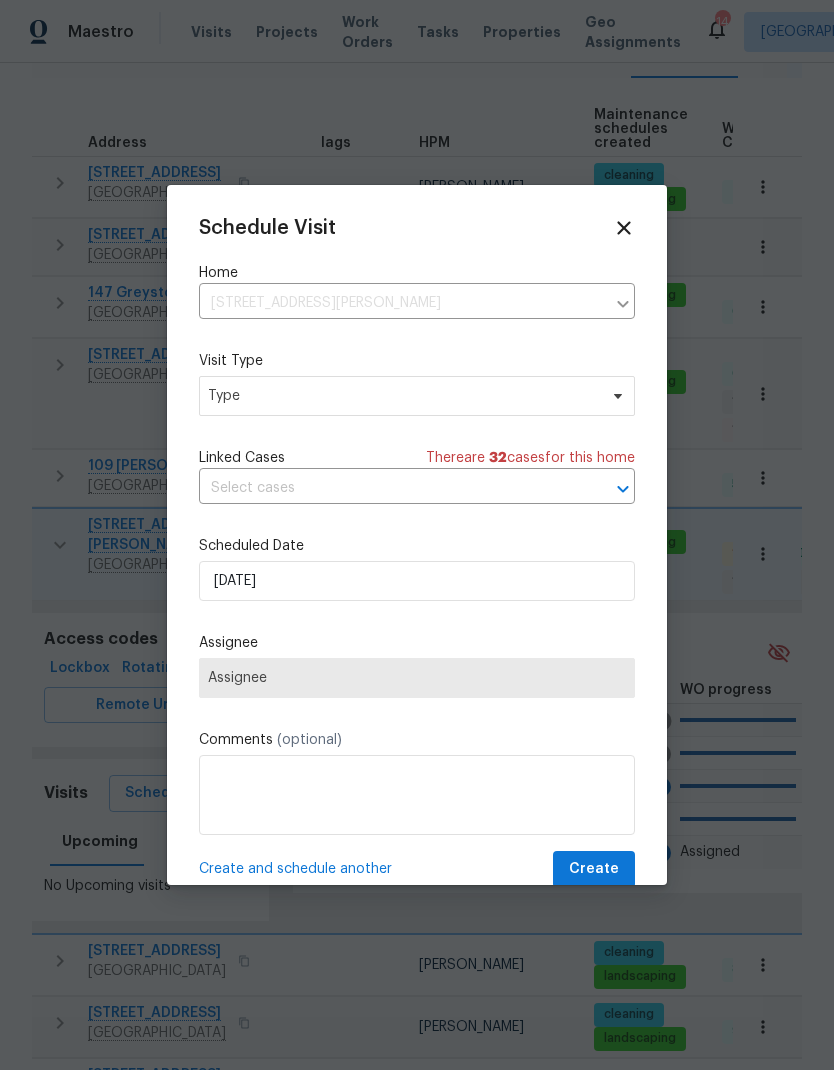 click on "Visit Type" at bounding box center (417, 361) 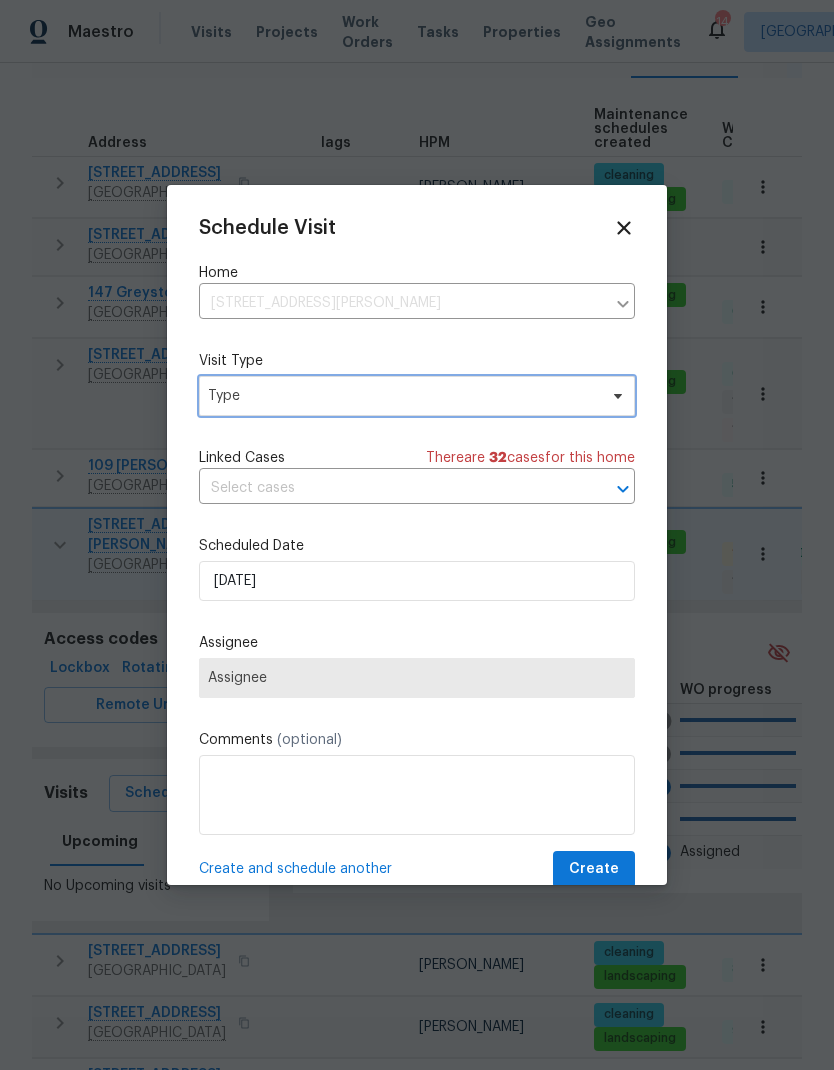 click on "Type" at bounding box center (402, 396) 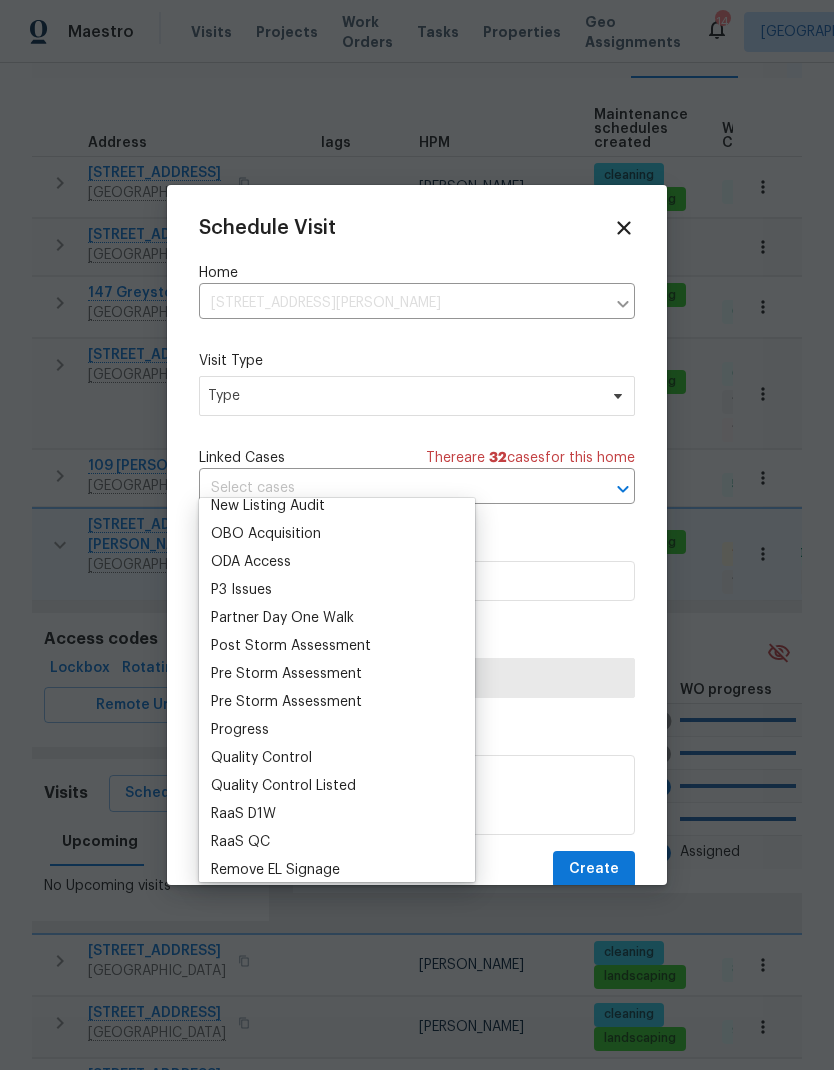 scroll, scrollTop: 1131, scrollLeft: 0, axis: vertical 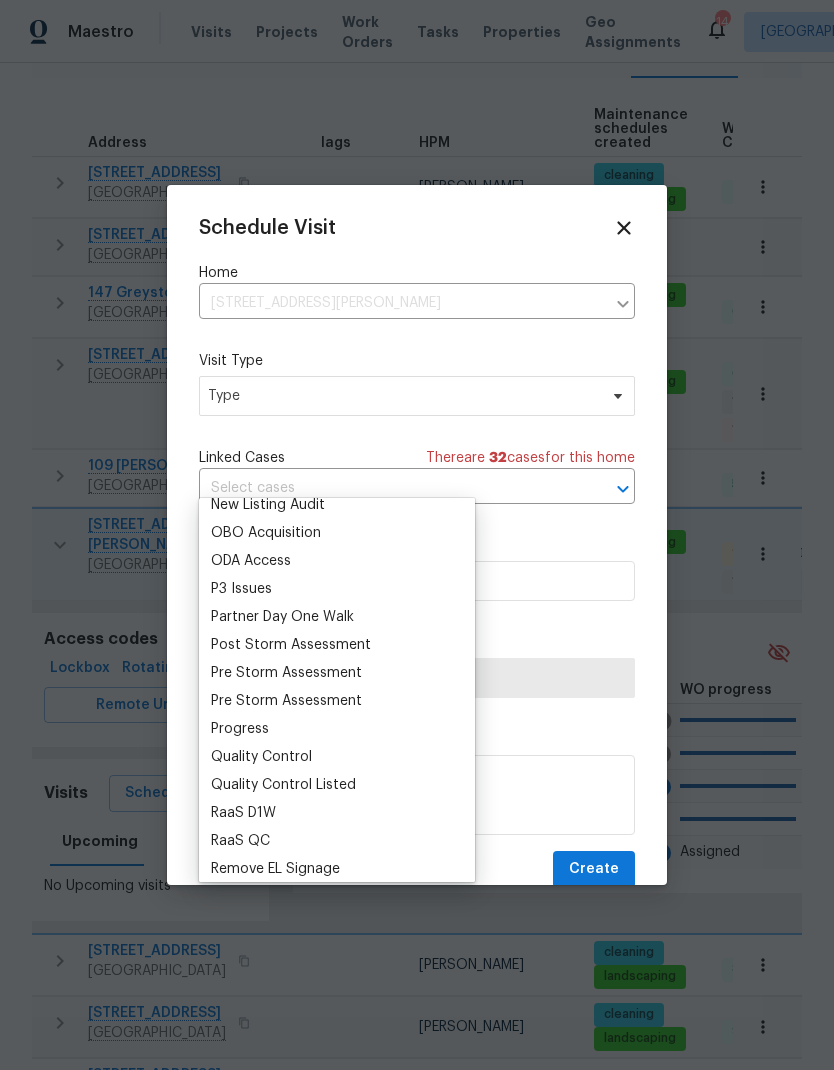 click on "Progress" at bounding box center [240, 729] 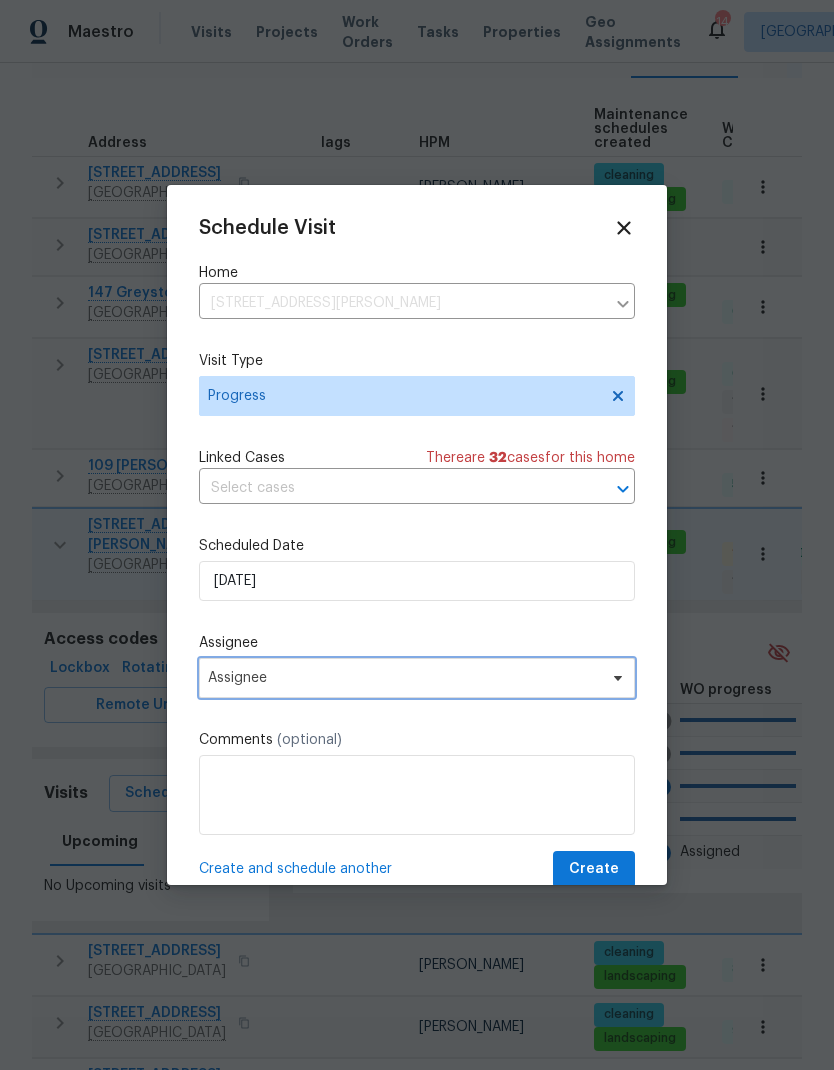 click on "Assignee" at bounding box center (404, 678) 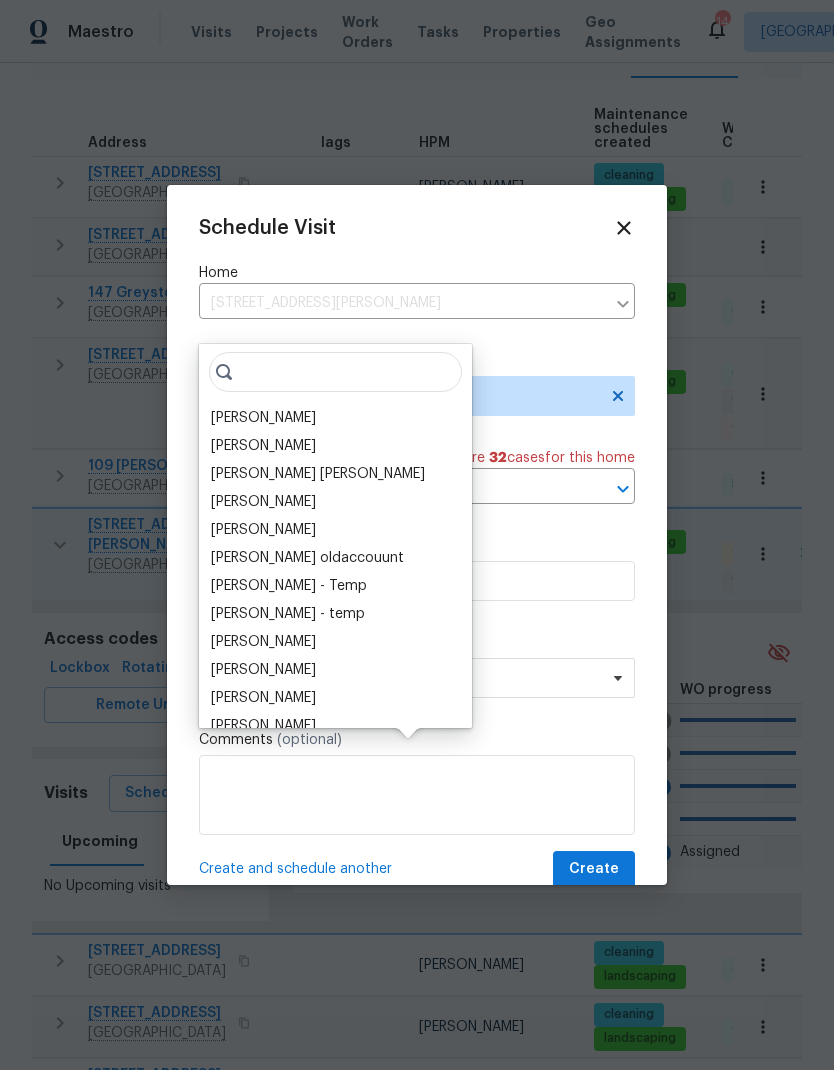 click on "[PERSON_NAME]" at bounding box center [263, 418] 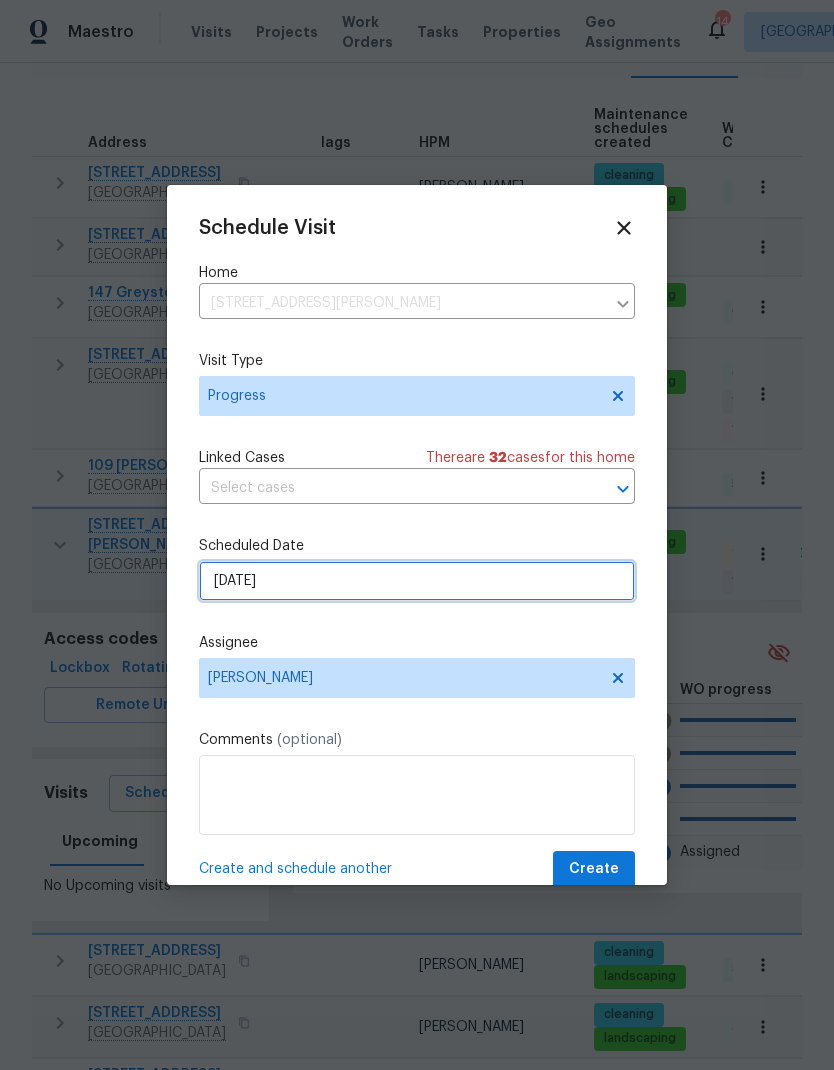 click on "[DATE]" at bounding box center [417, 581] 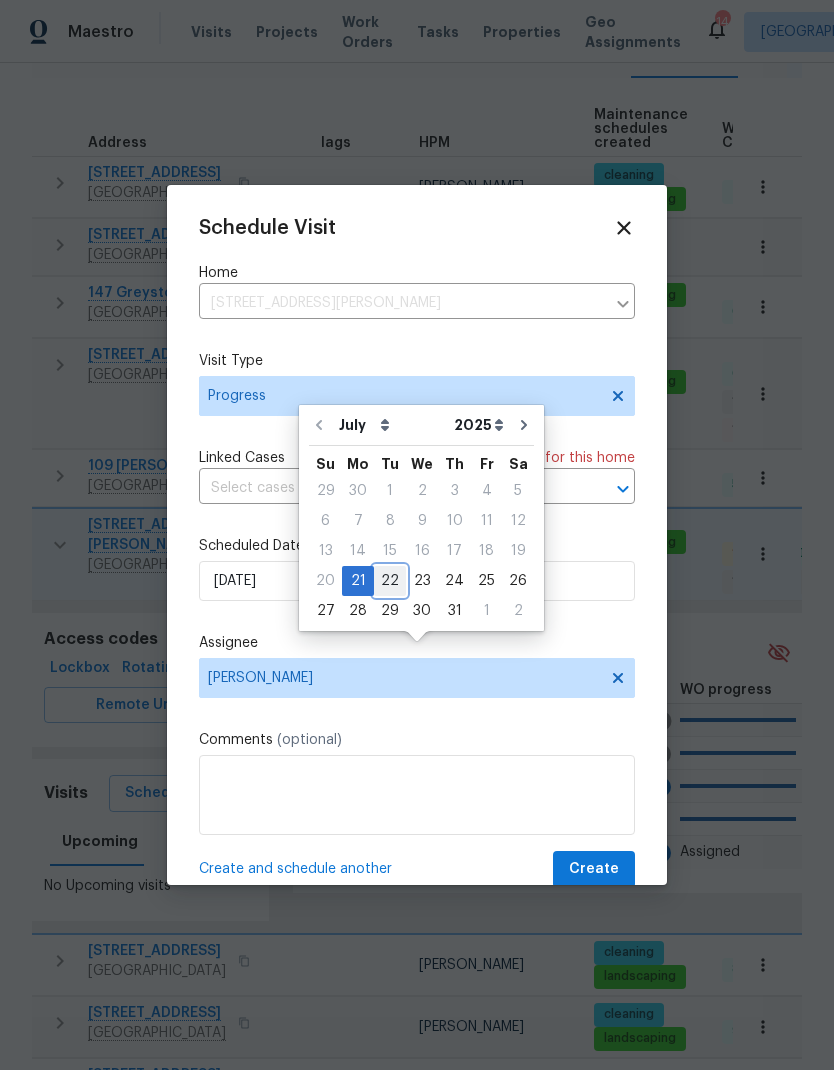 click on "22" at bounding box center [390, 581] 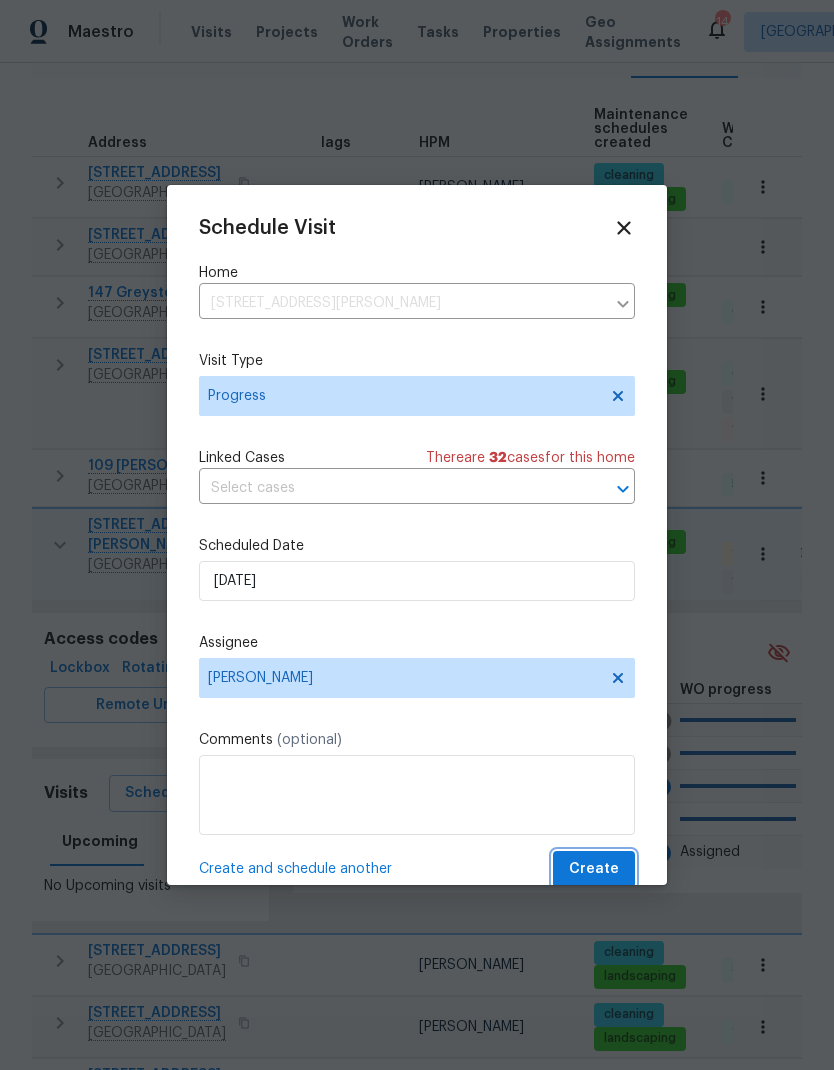 click on "Create" at bounding box center (594, 869) 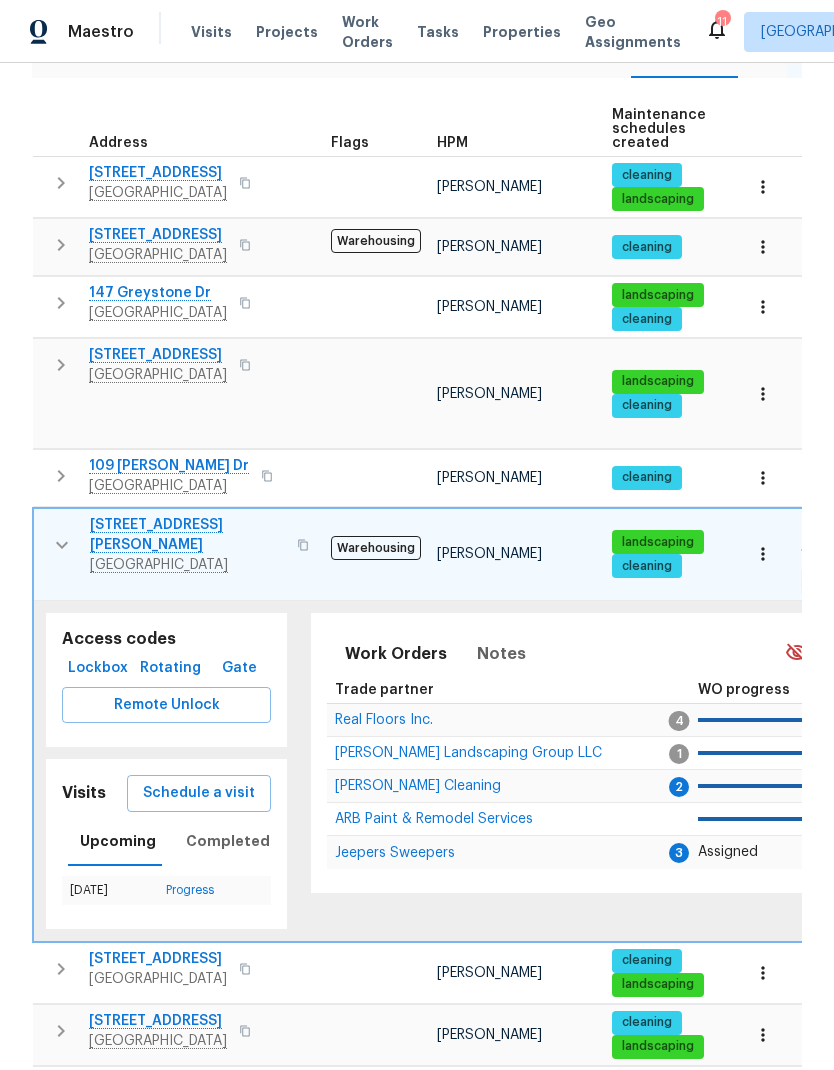 scroll, scrollTop: 0, scrollLeft: 0, axis: both 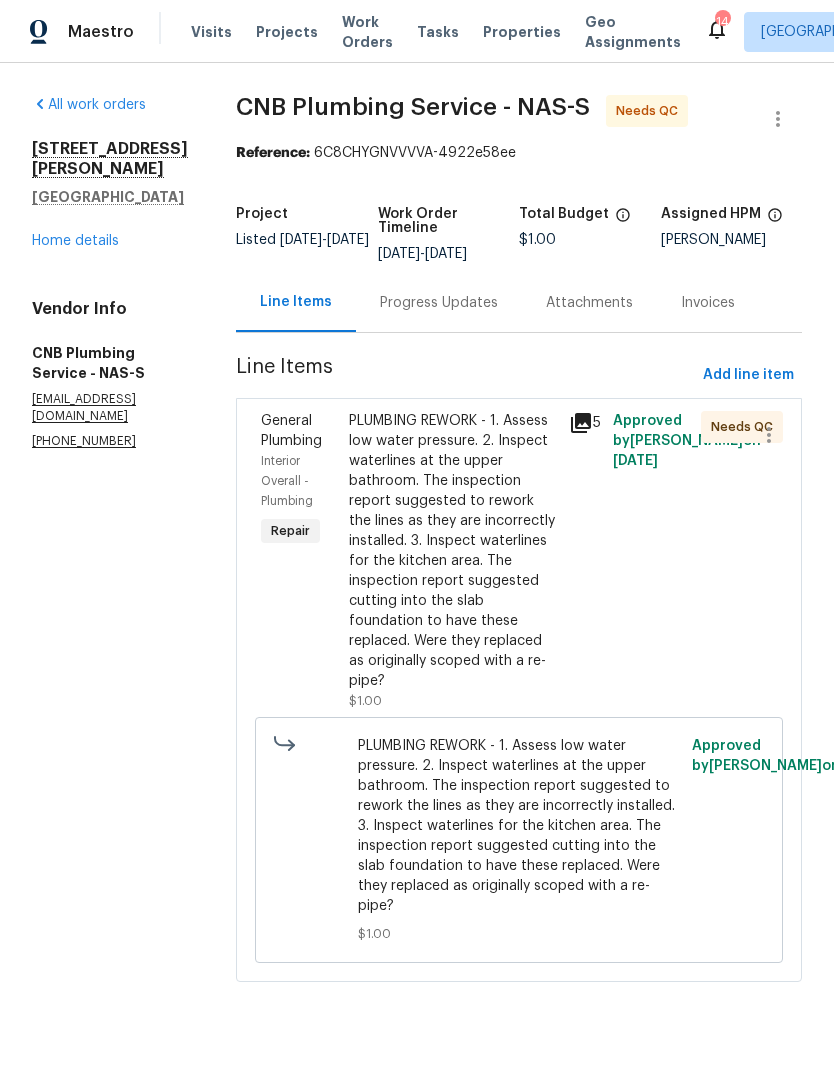 click on "Work Orders" at bounding box center [367, 32] 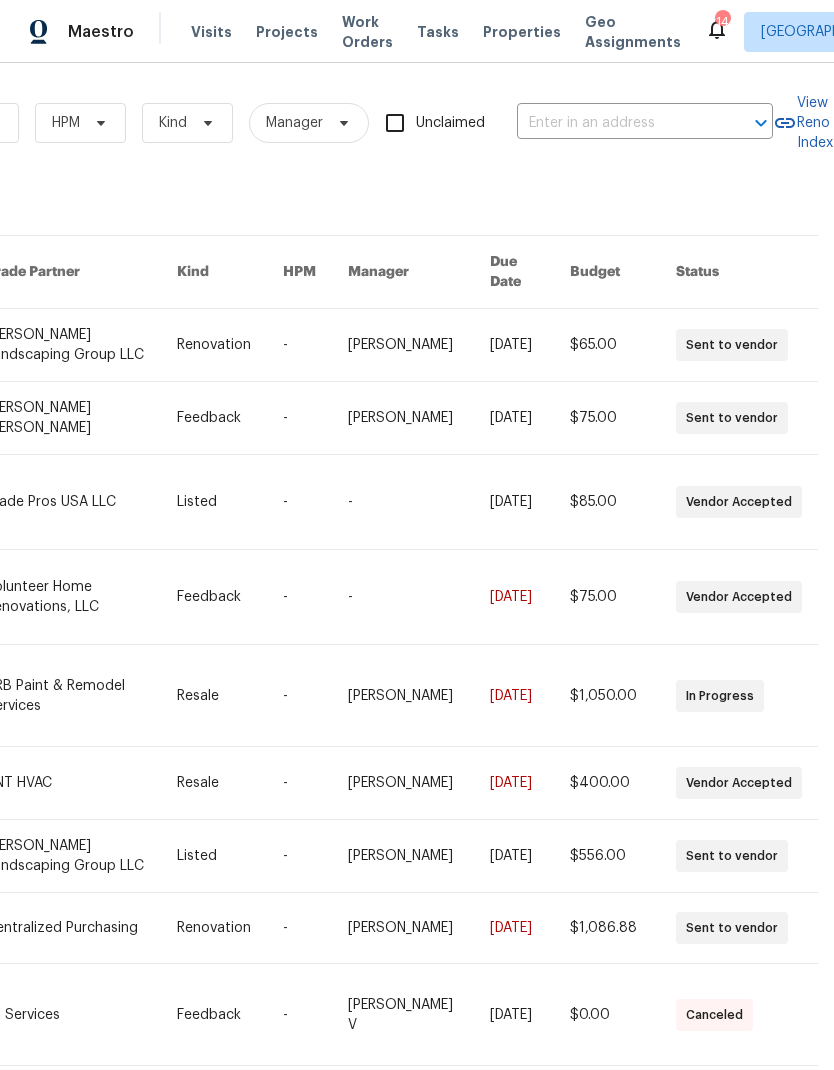 scroll, scrollTop: 0, scrollLeft: 329, axis: horizontal 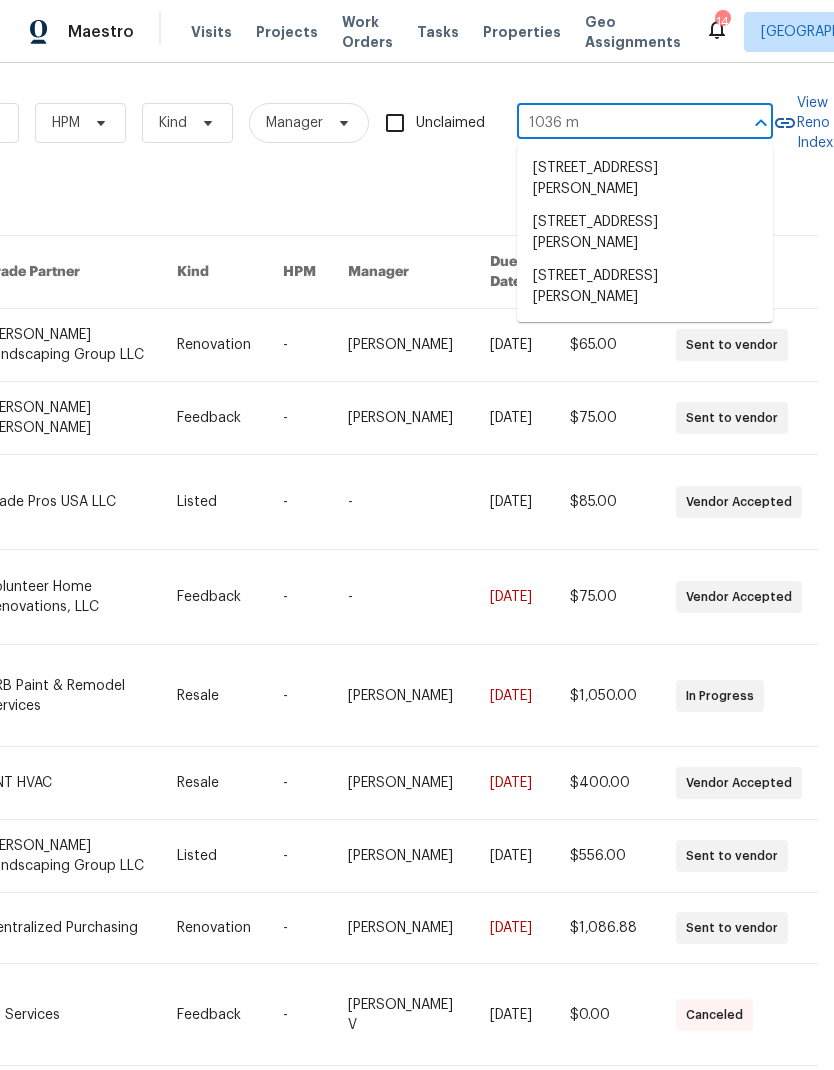 type on "1036 mi" 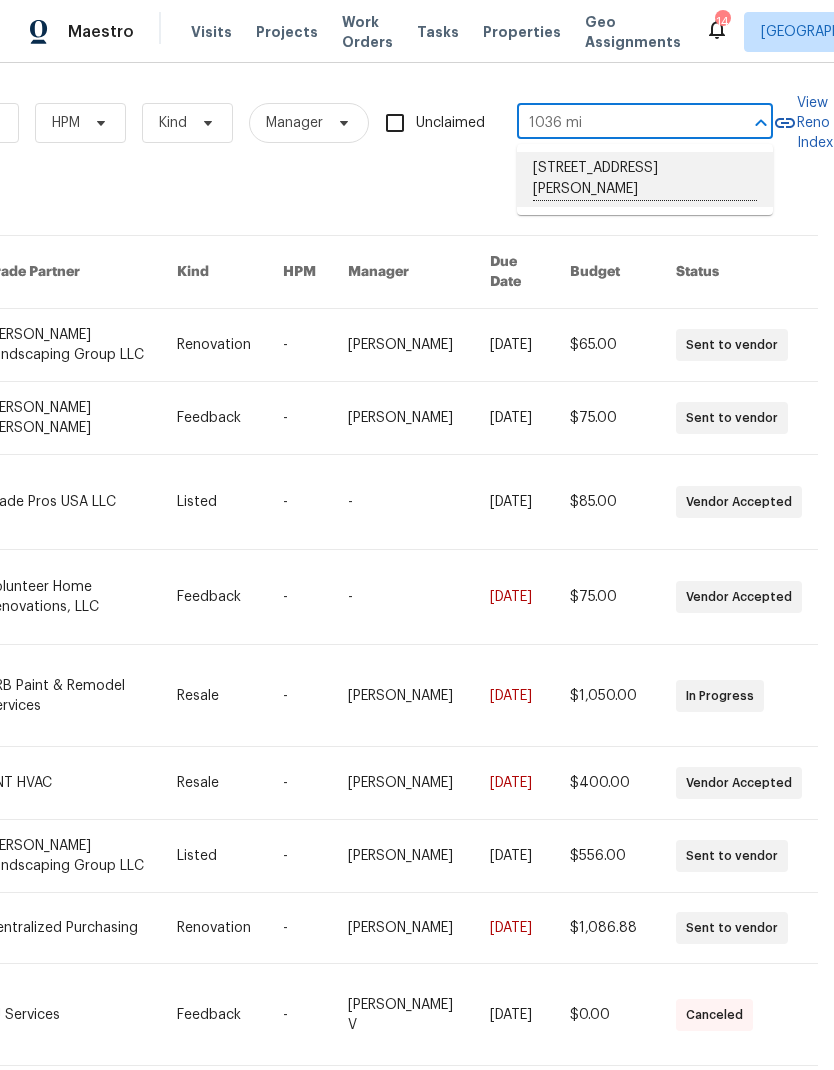 click on "[STREET_ADDRESS][PERSON_NAME]" at bounding box center [645, 179] 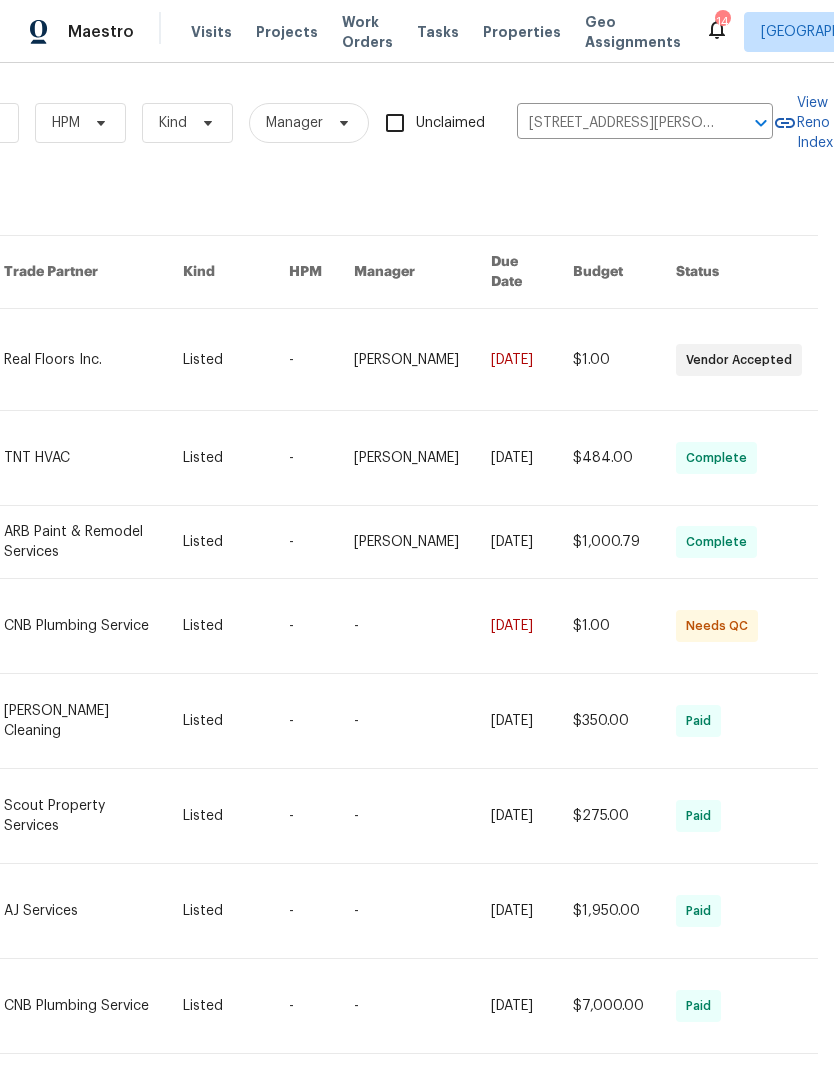 click at bounding box center (93, 359) 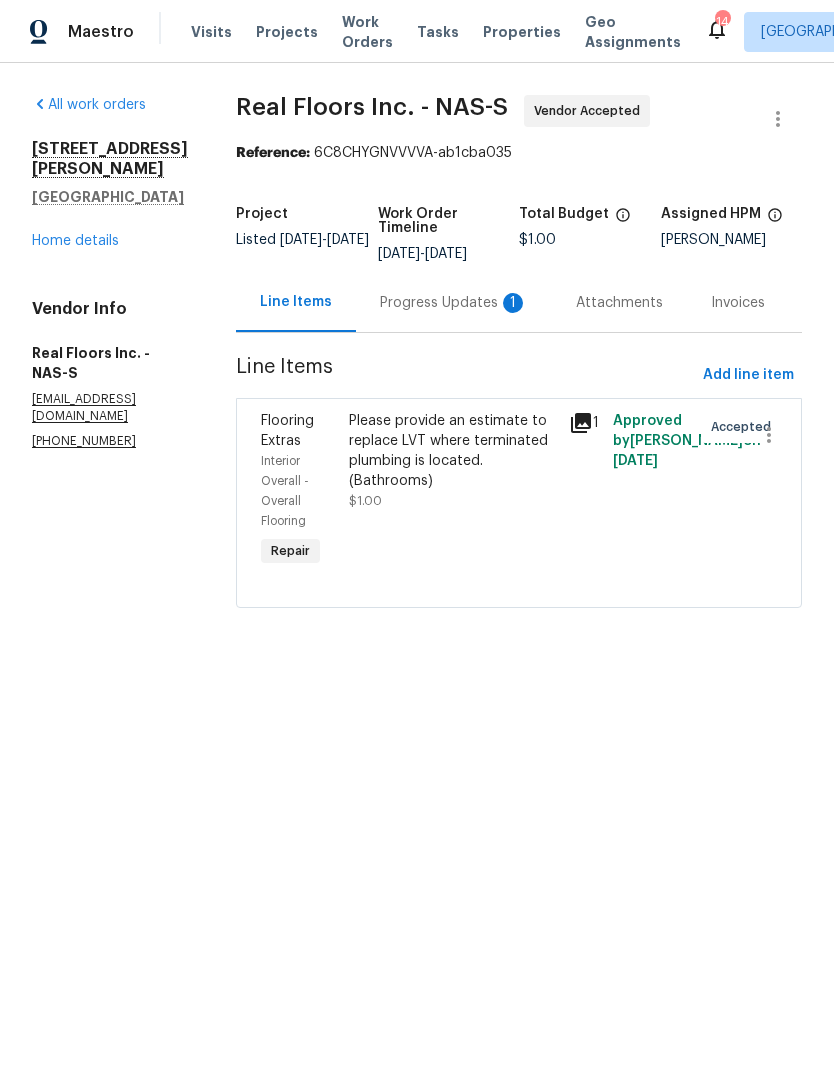 click on "Progress Updates 1" at bounding box center (454, 303) 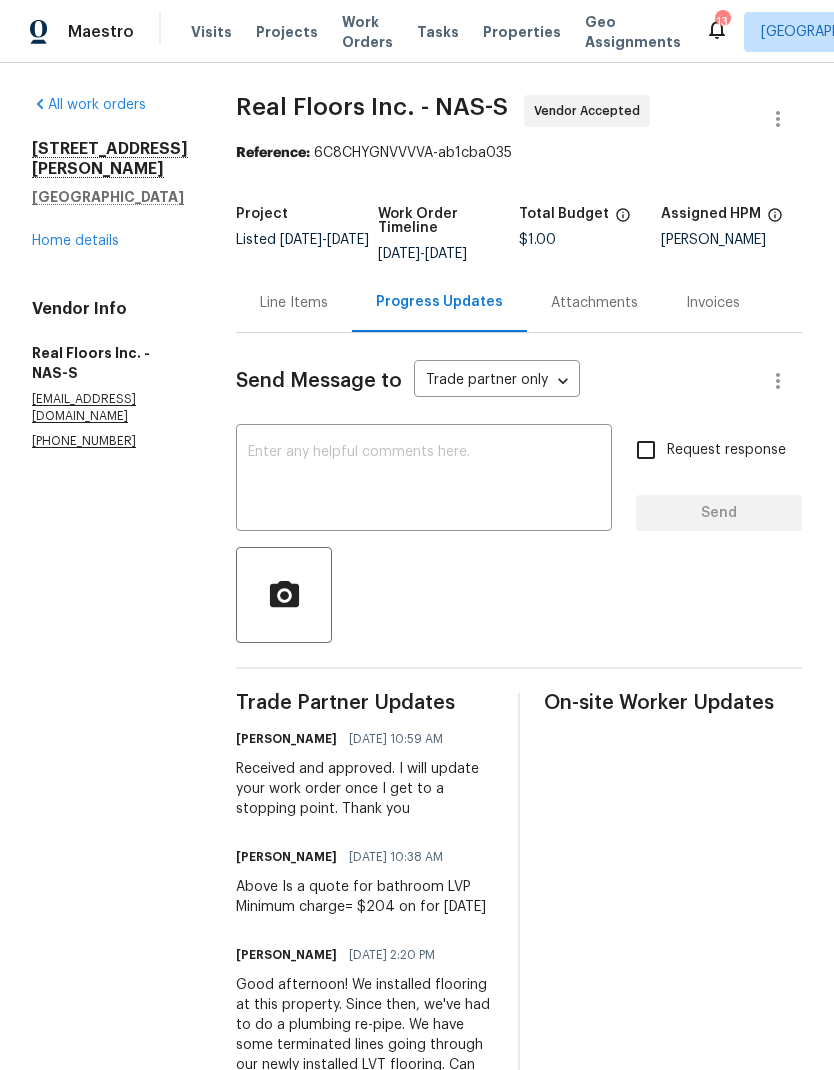click on "Line Items" at bounding box center [294, 302] 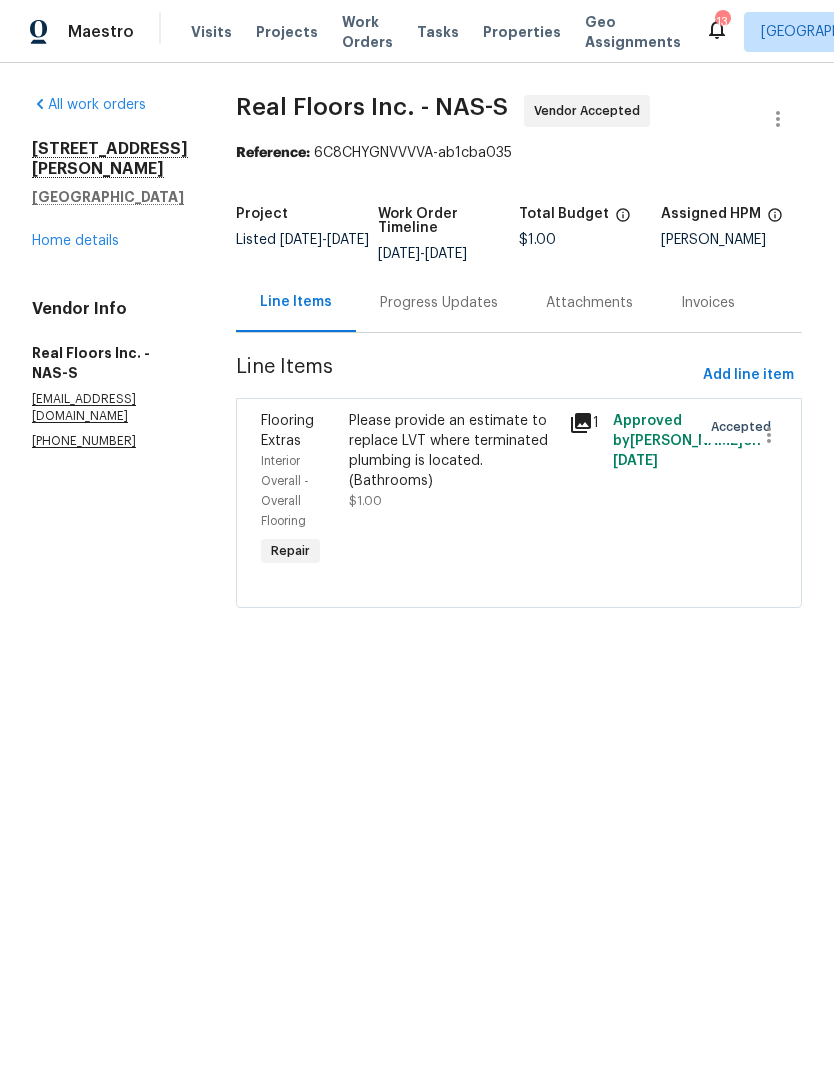 click on "Please provide an estimate to replace LVT where terminated plumbing is located. (Bathrooms)" at bounding box center (453, 451) 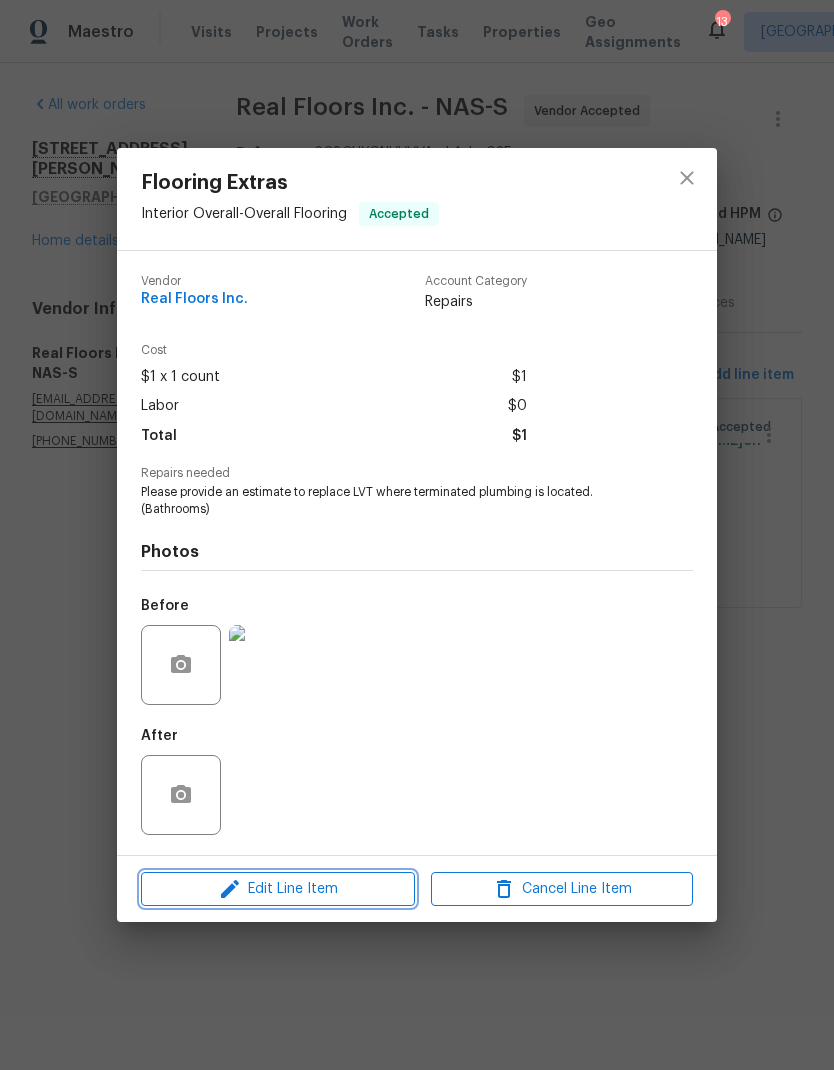 click on "Edit Line Item" at bounding box center (278, 889) 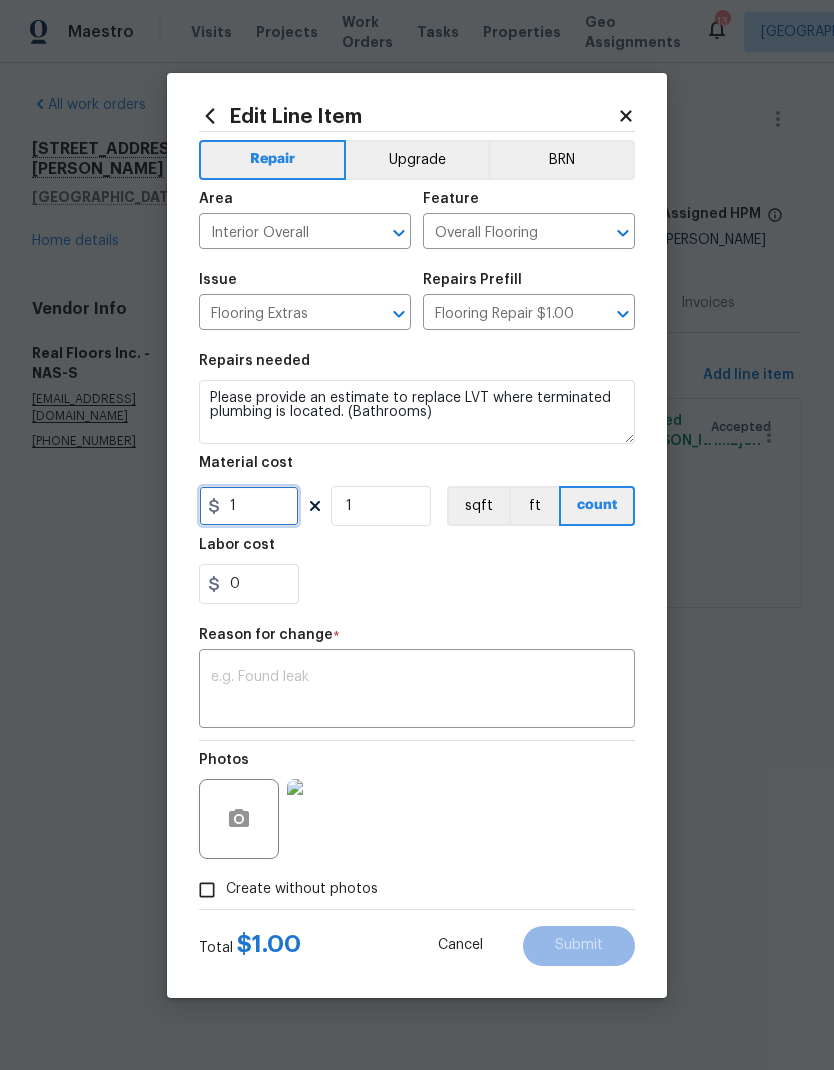 click on "1" at bounding box center (249, 506) 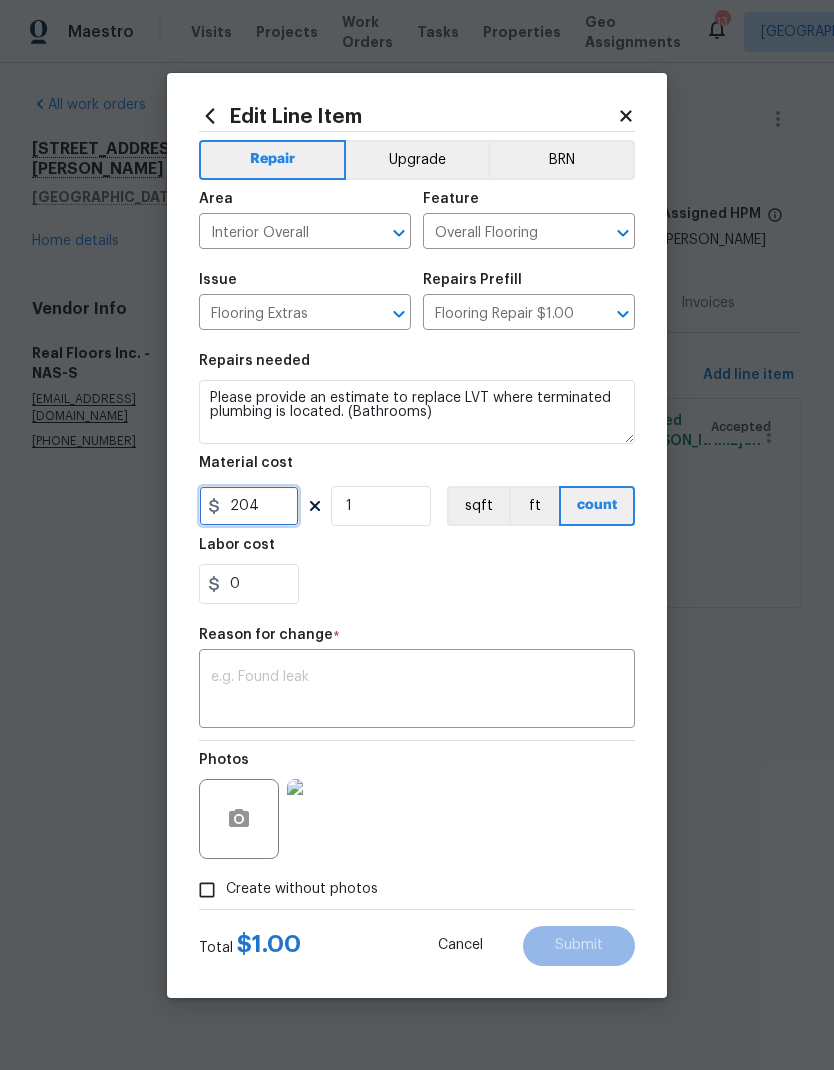 type on "204" 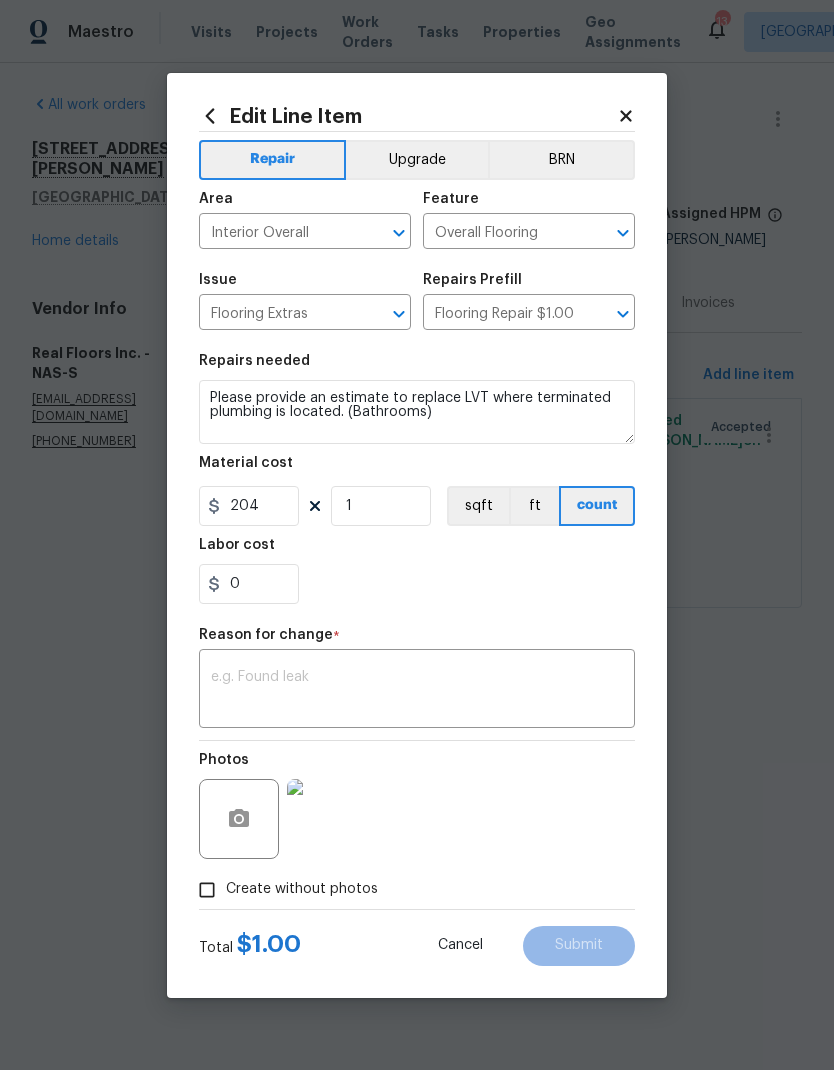 click on "x ​" at bounding box center [417, 691] 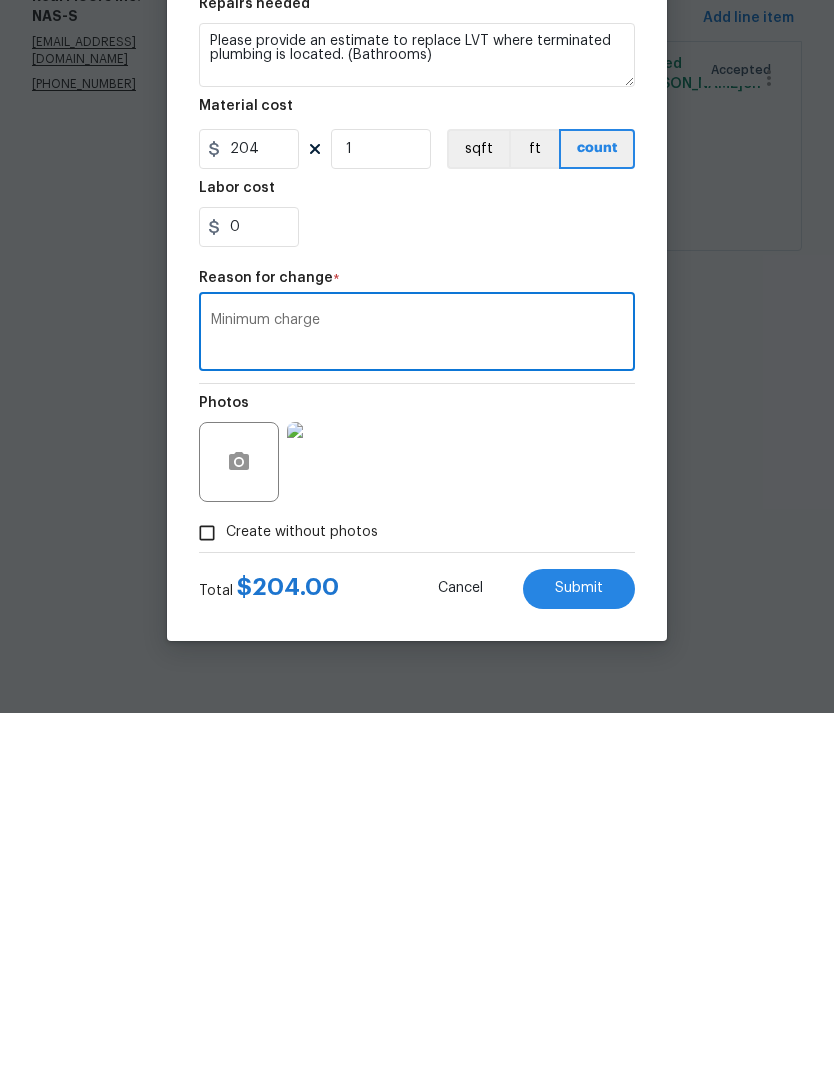 type on "Minimum charge" 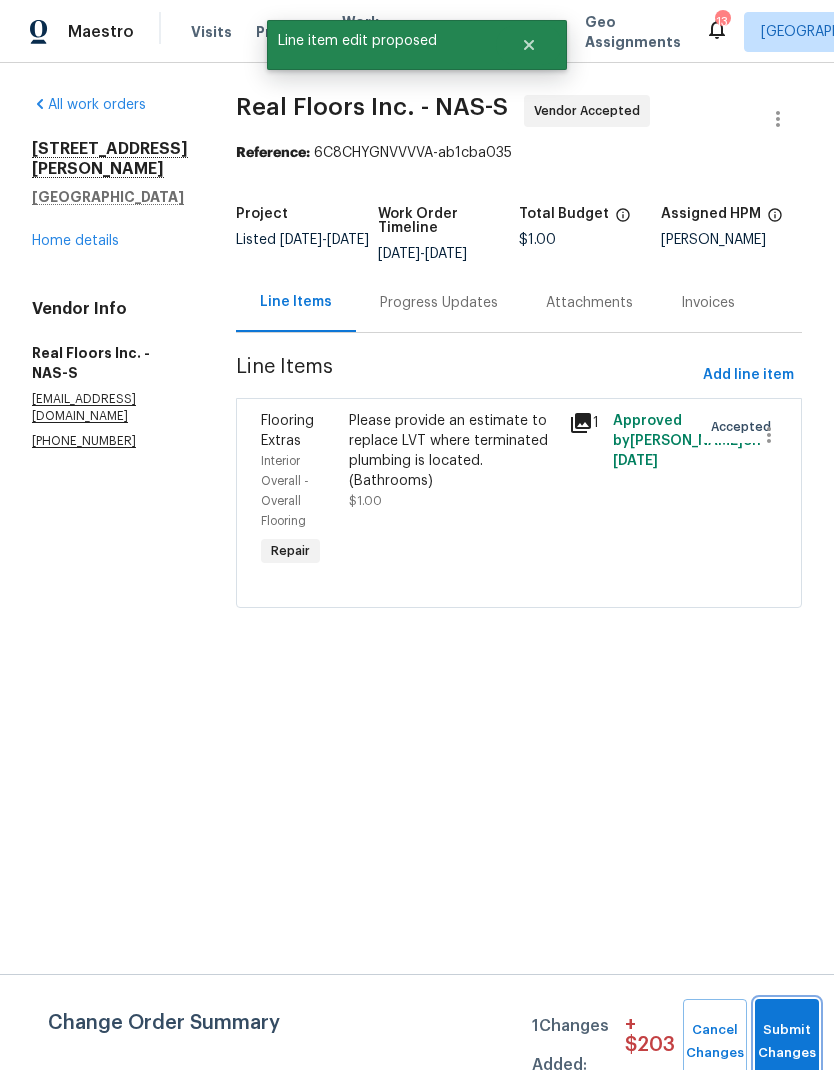 click on "Submit Changes" at bounding box center [787, 1042] 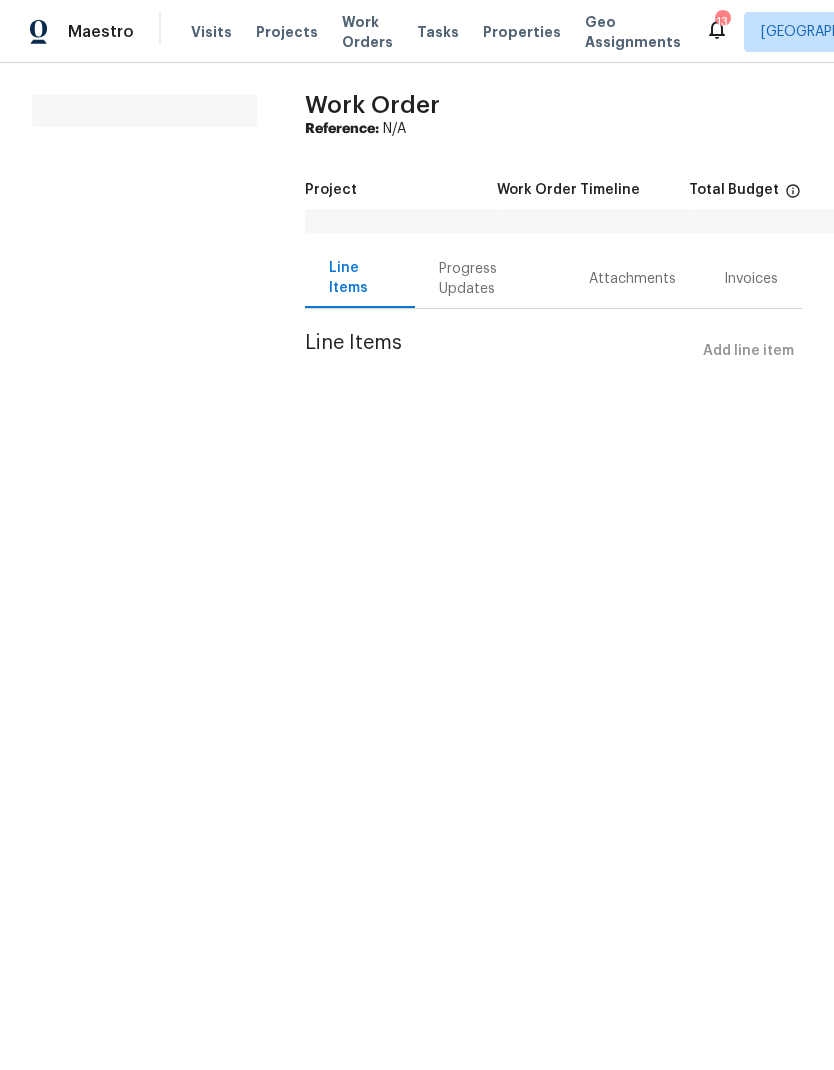 scroll, scrollTop: 0, scrollLeft: 0, axis: both 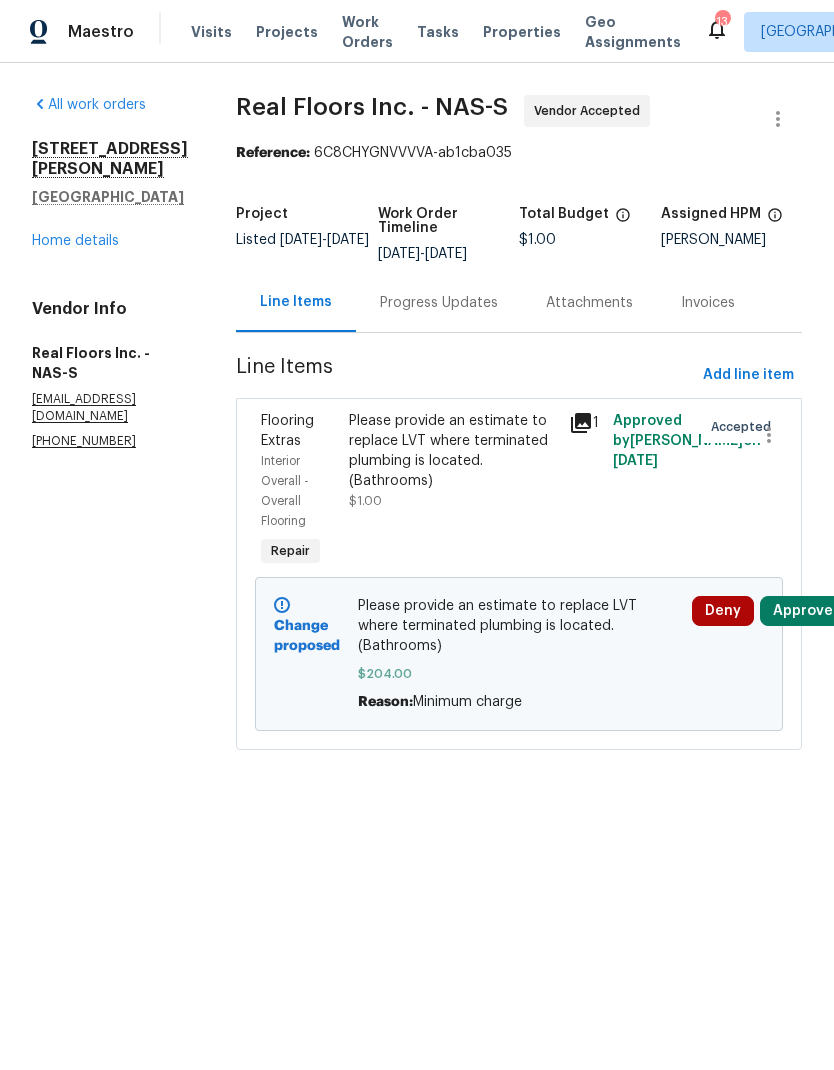 click on "Home details" at bounding box center (75, 241) 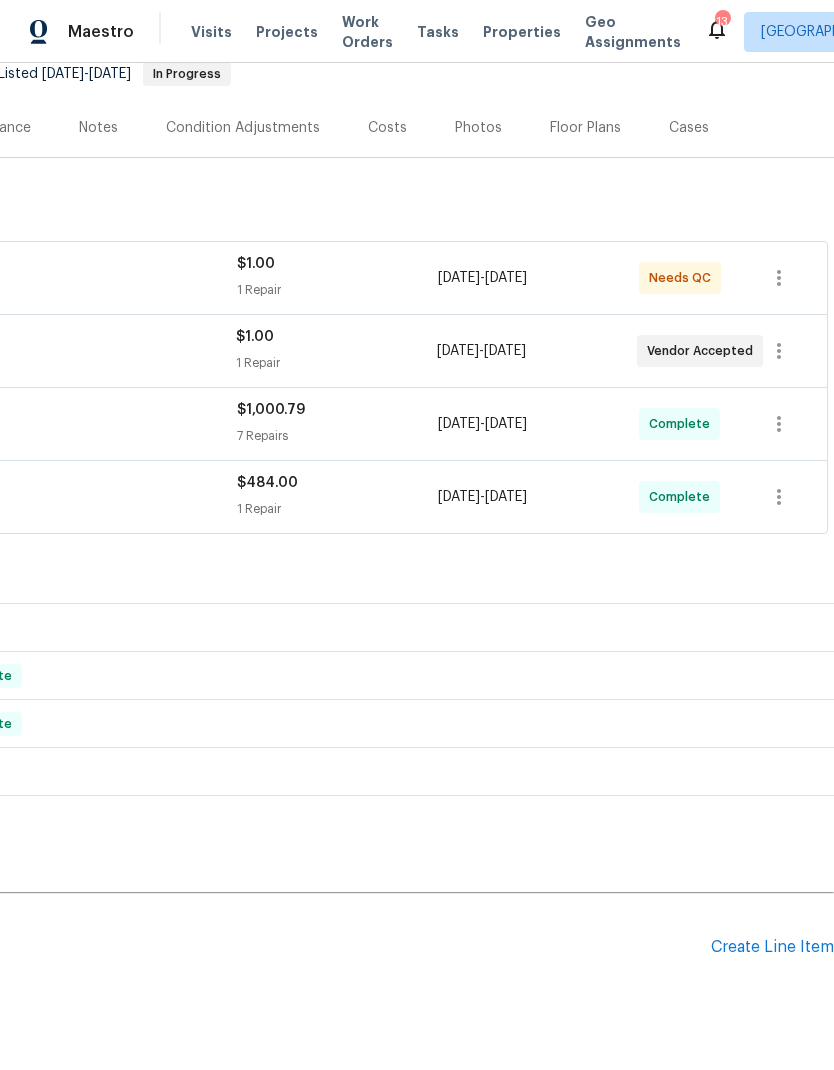 scroll, scrollTop: 204, scrollLeft: 296, axis: both 